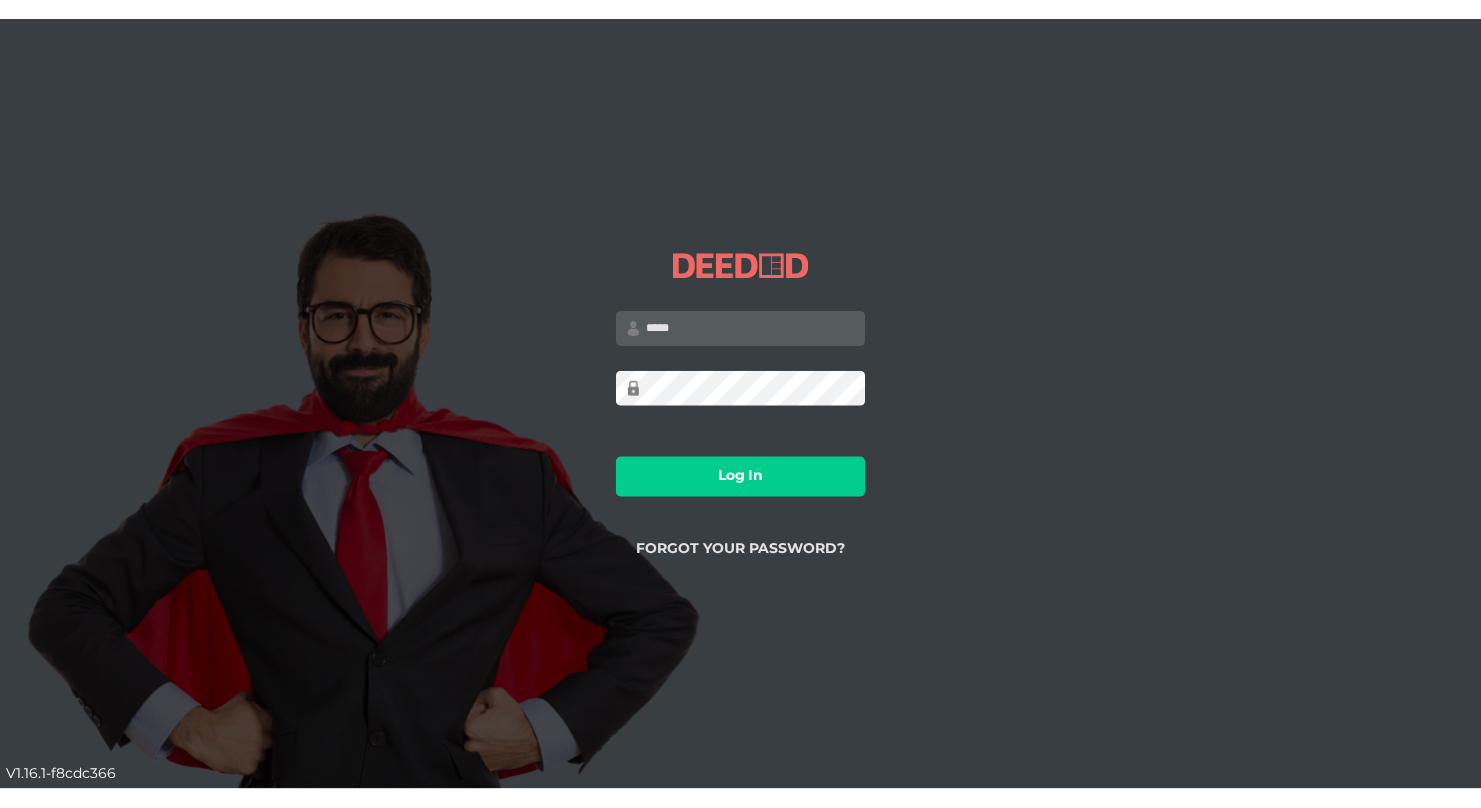 scroll, scrollTop: 0, scrollLeft: 0, axis: both 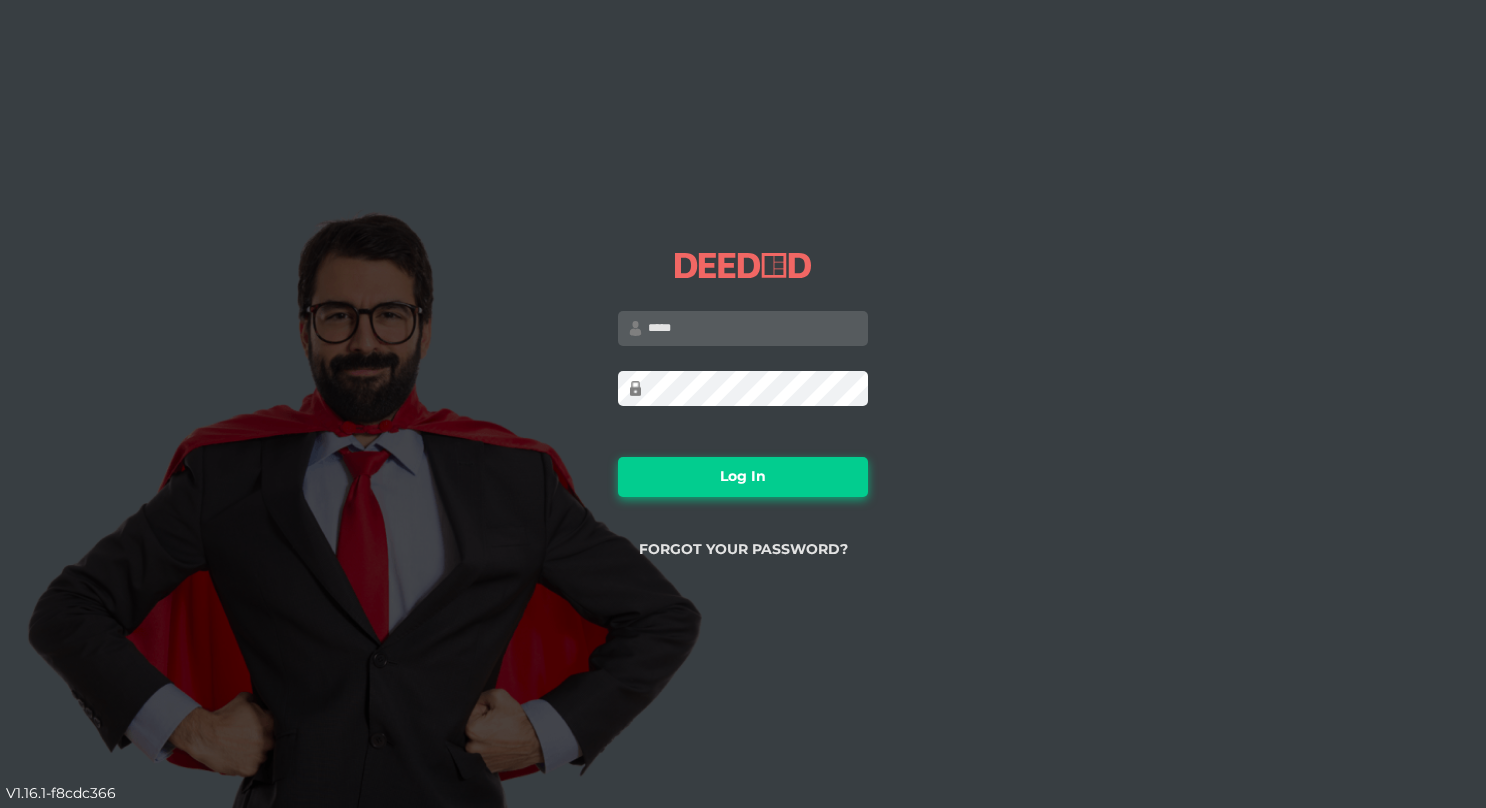 type on "**********" 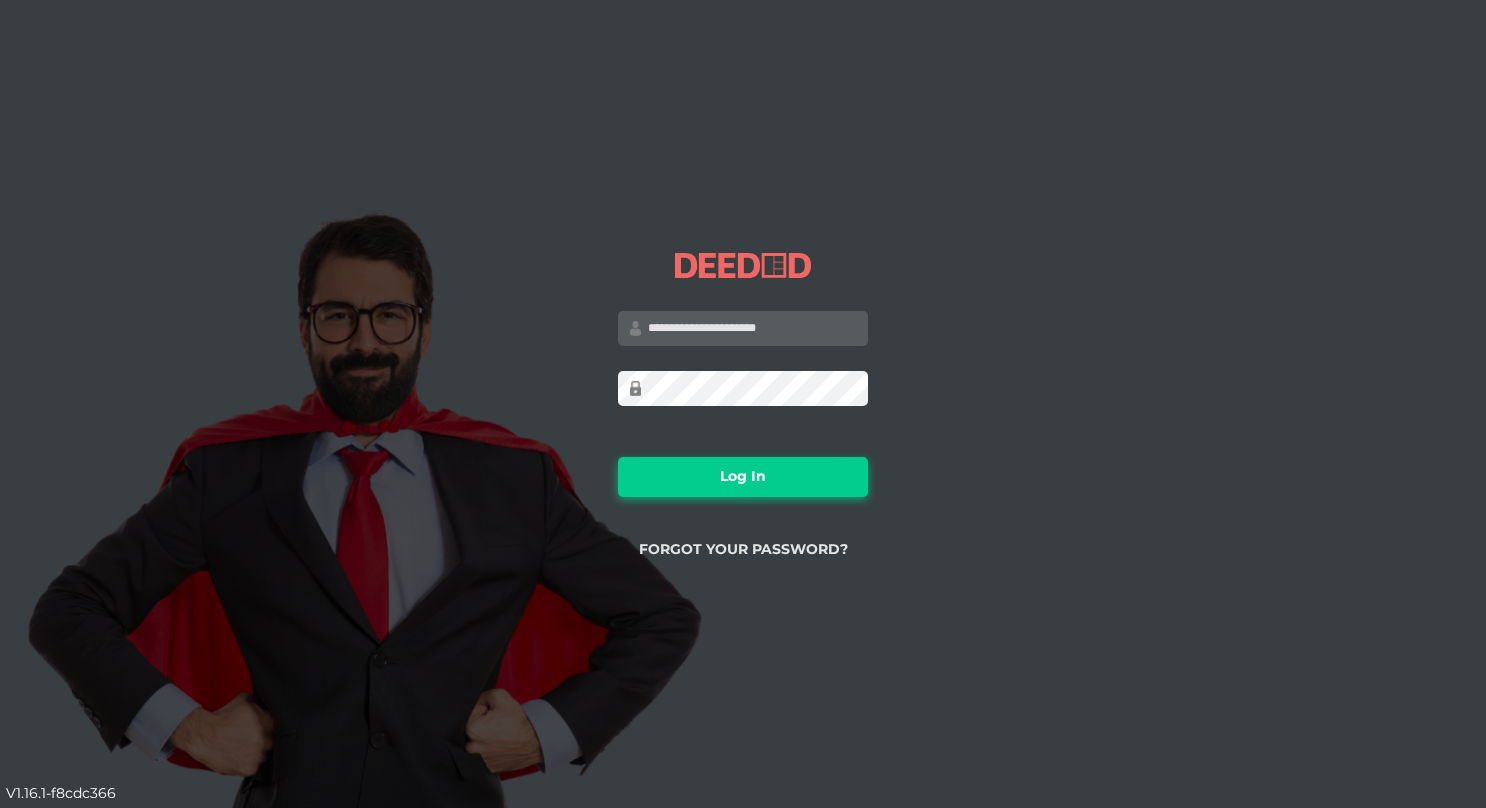click on "Log In" at bounding box center [743, 477] 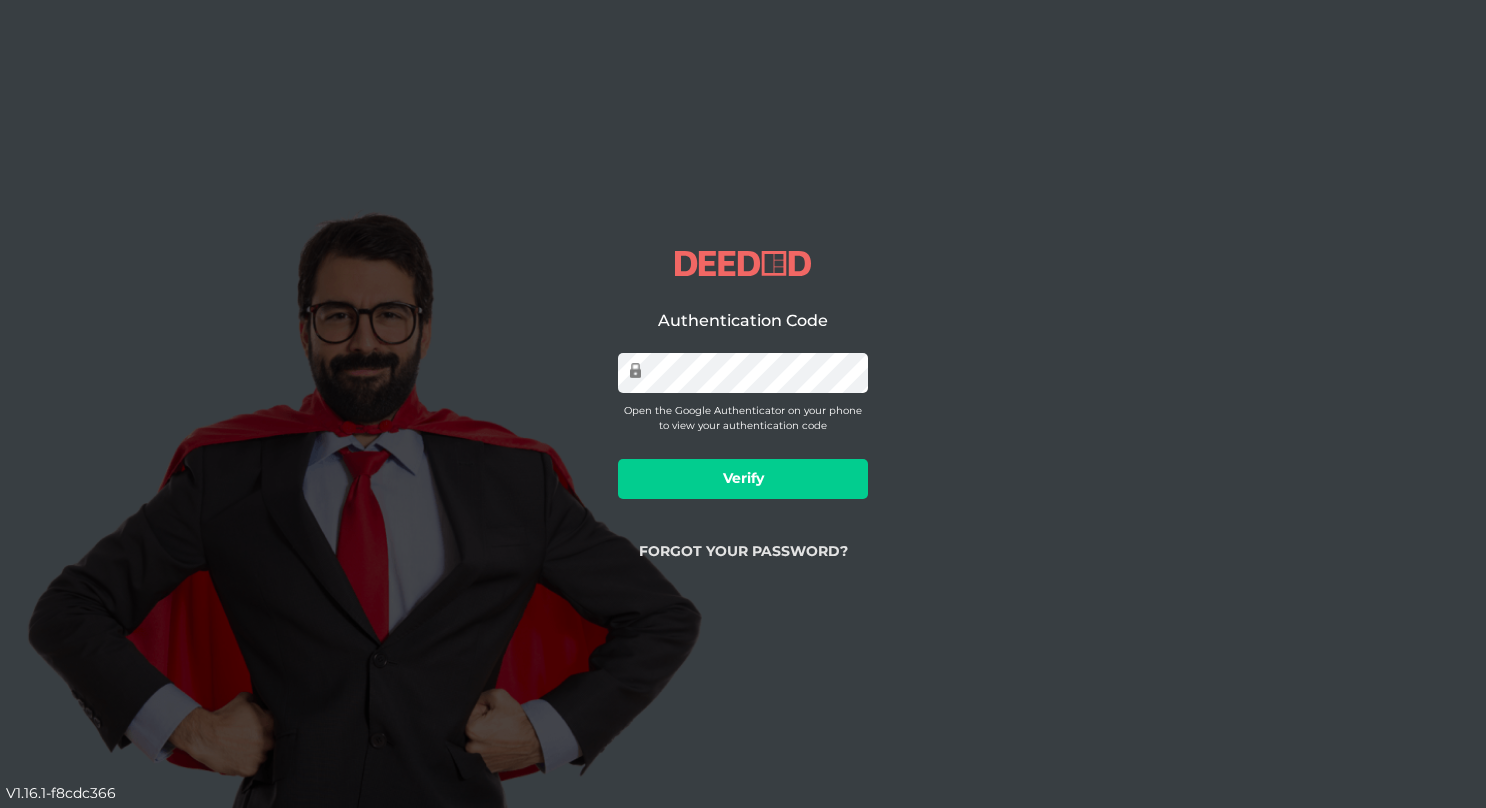click at bounding box center (743, 383) 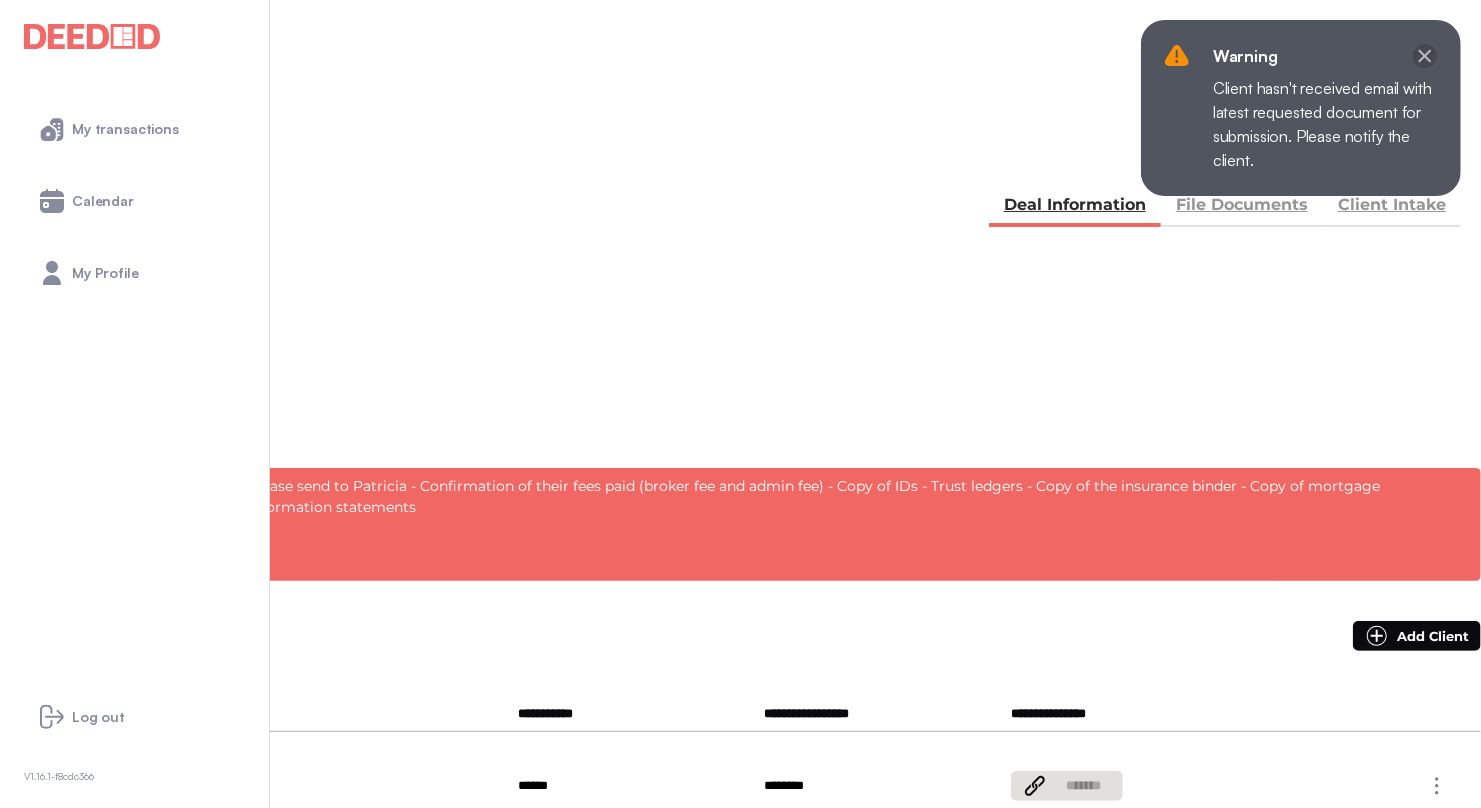 click at bounding box center [1425, 56] 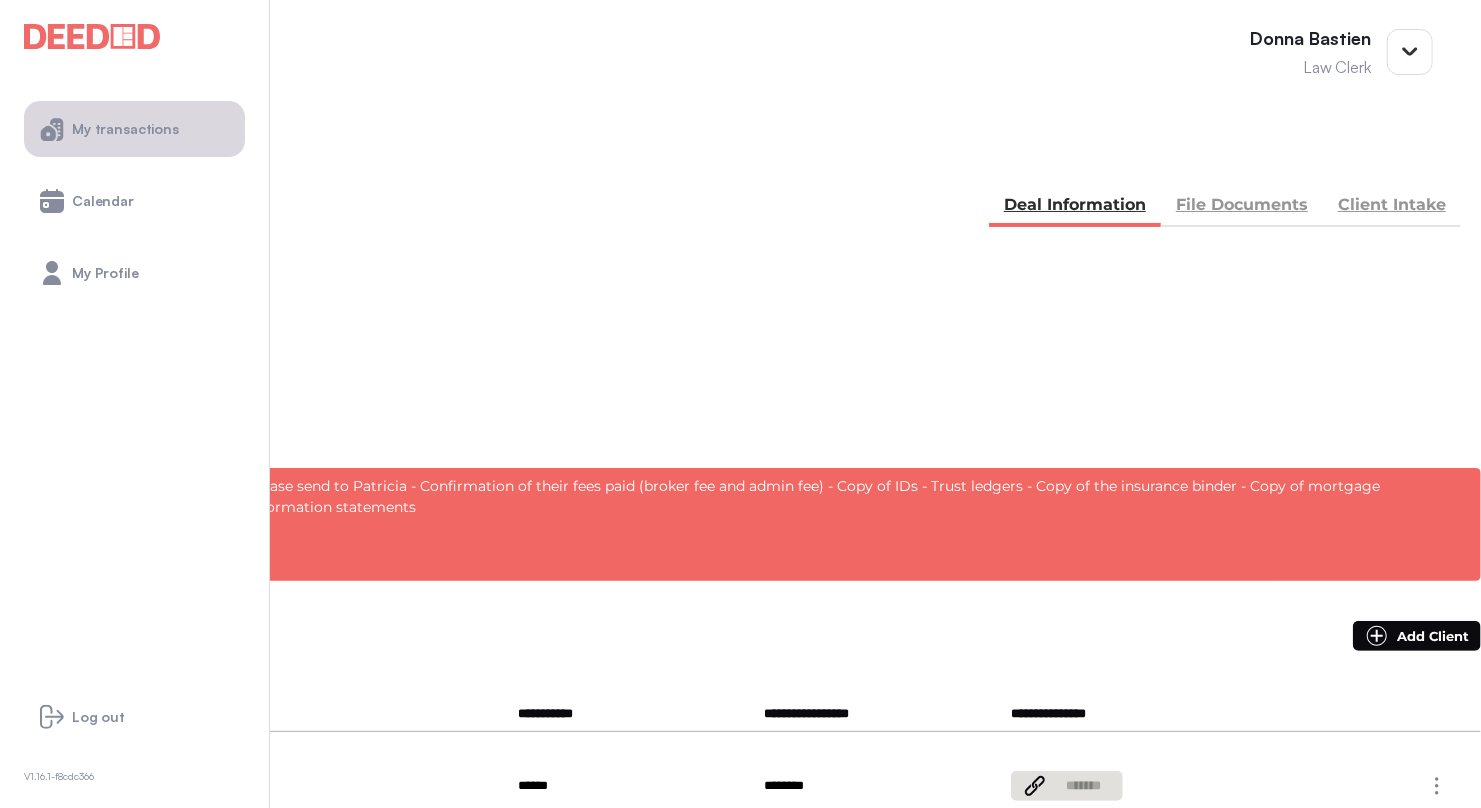 click on "My transactions" at bounding box center [125, 129] 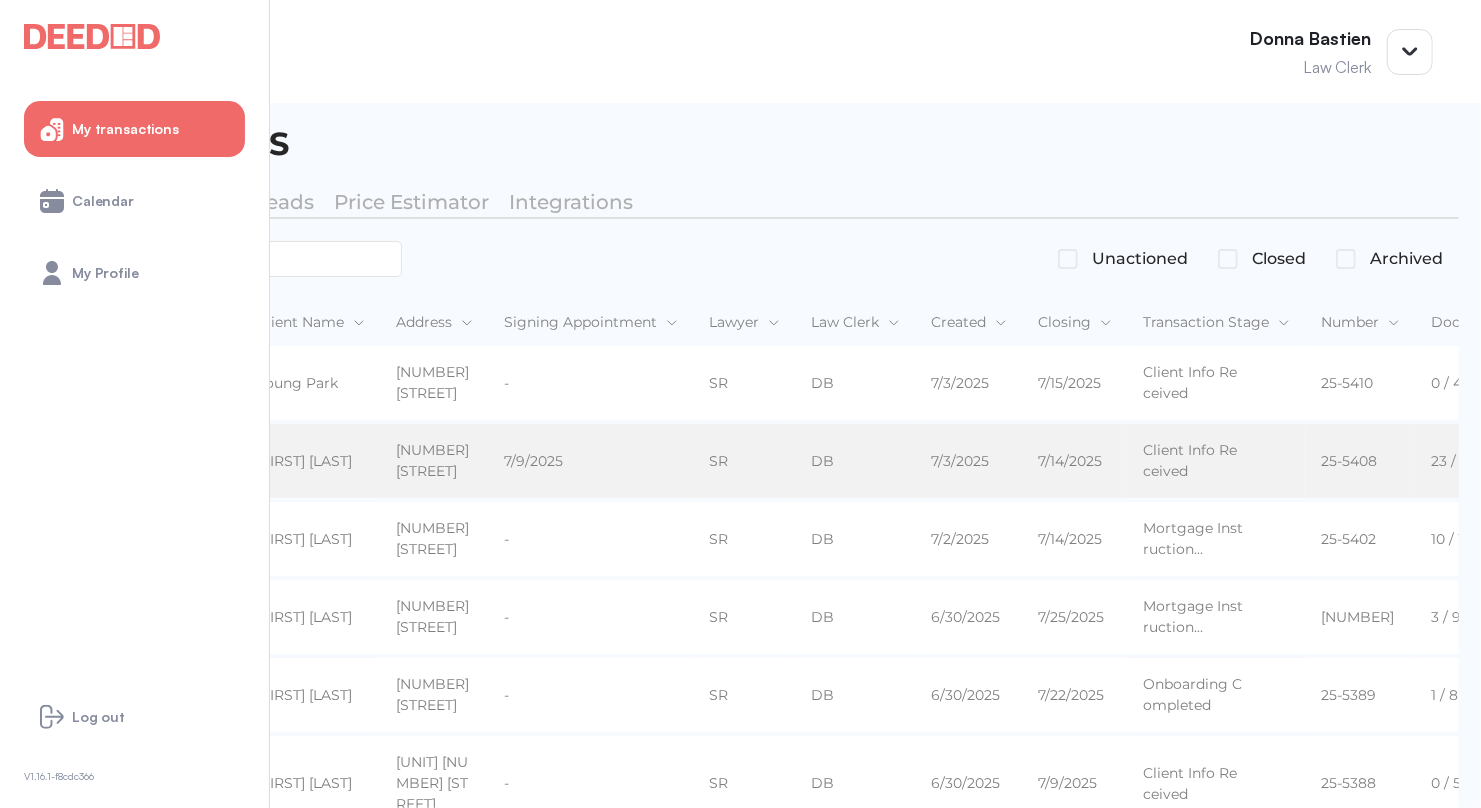 click on "Mortgage" at bounding box center (74, 384) 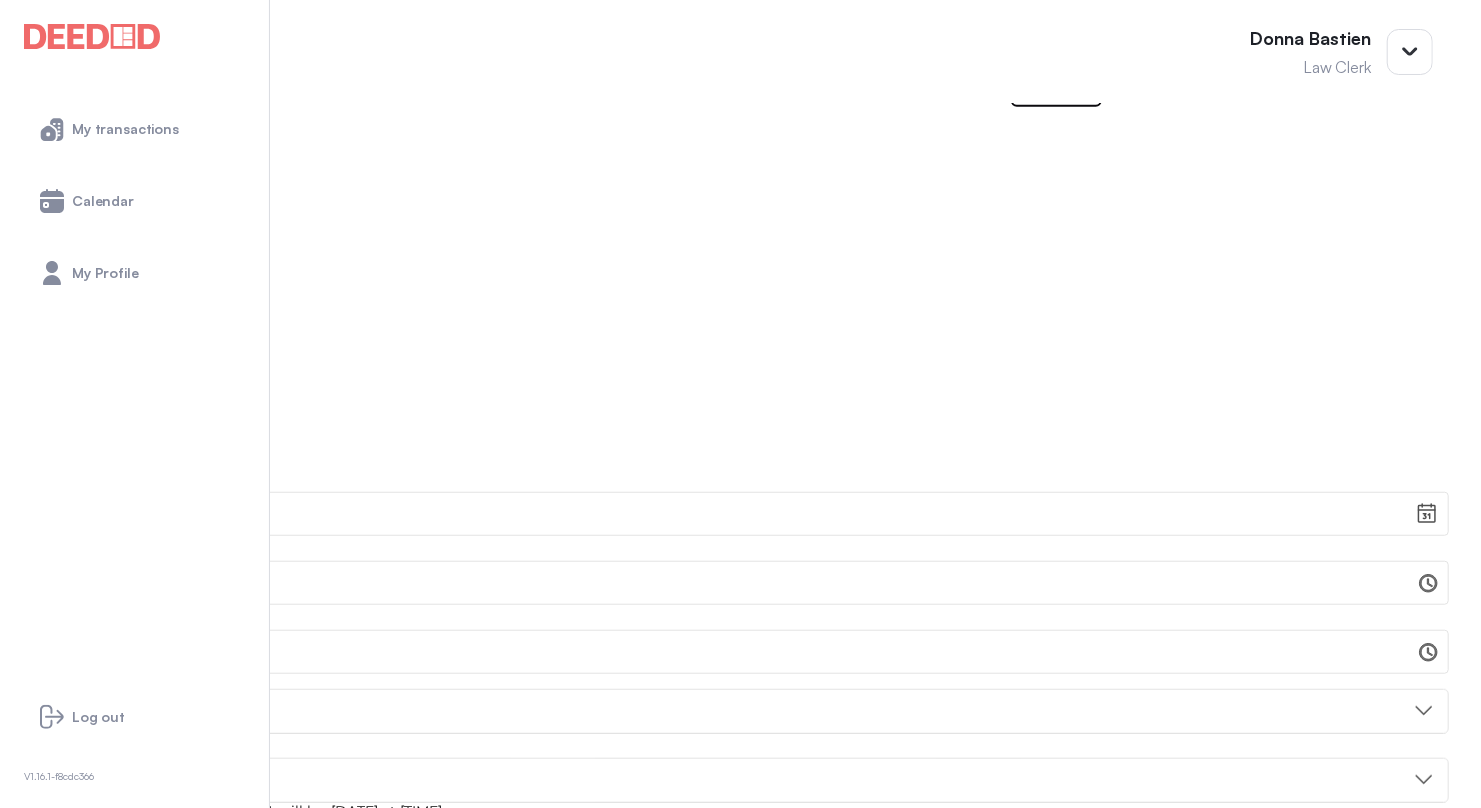 scroll, scrollTop: 700, scrollLeft: 0, axis: vertical 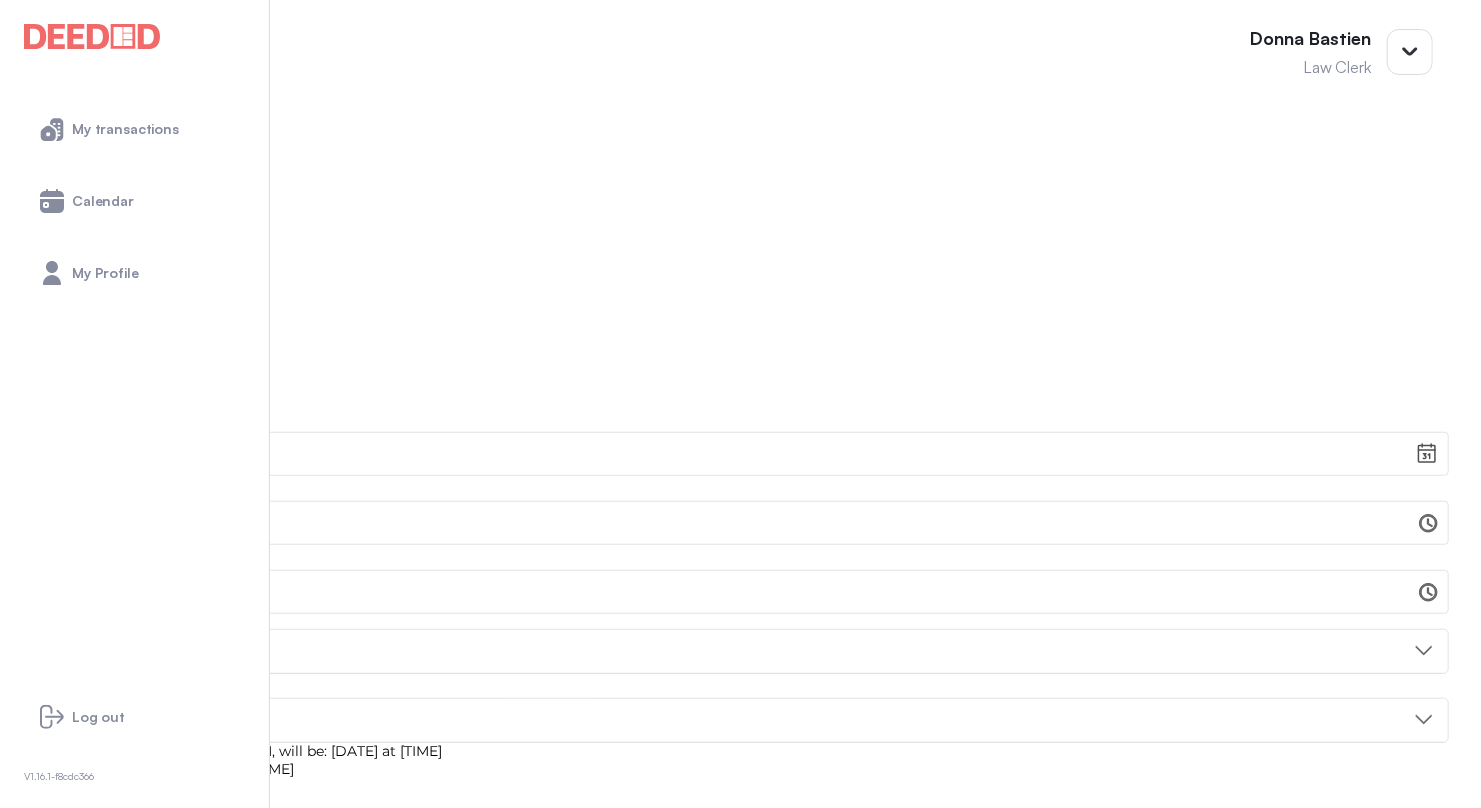 click on "Selina Moeser" at bounding box center [59, 880] 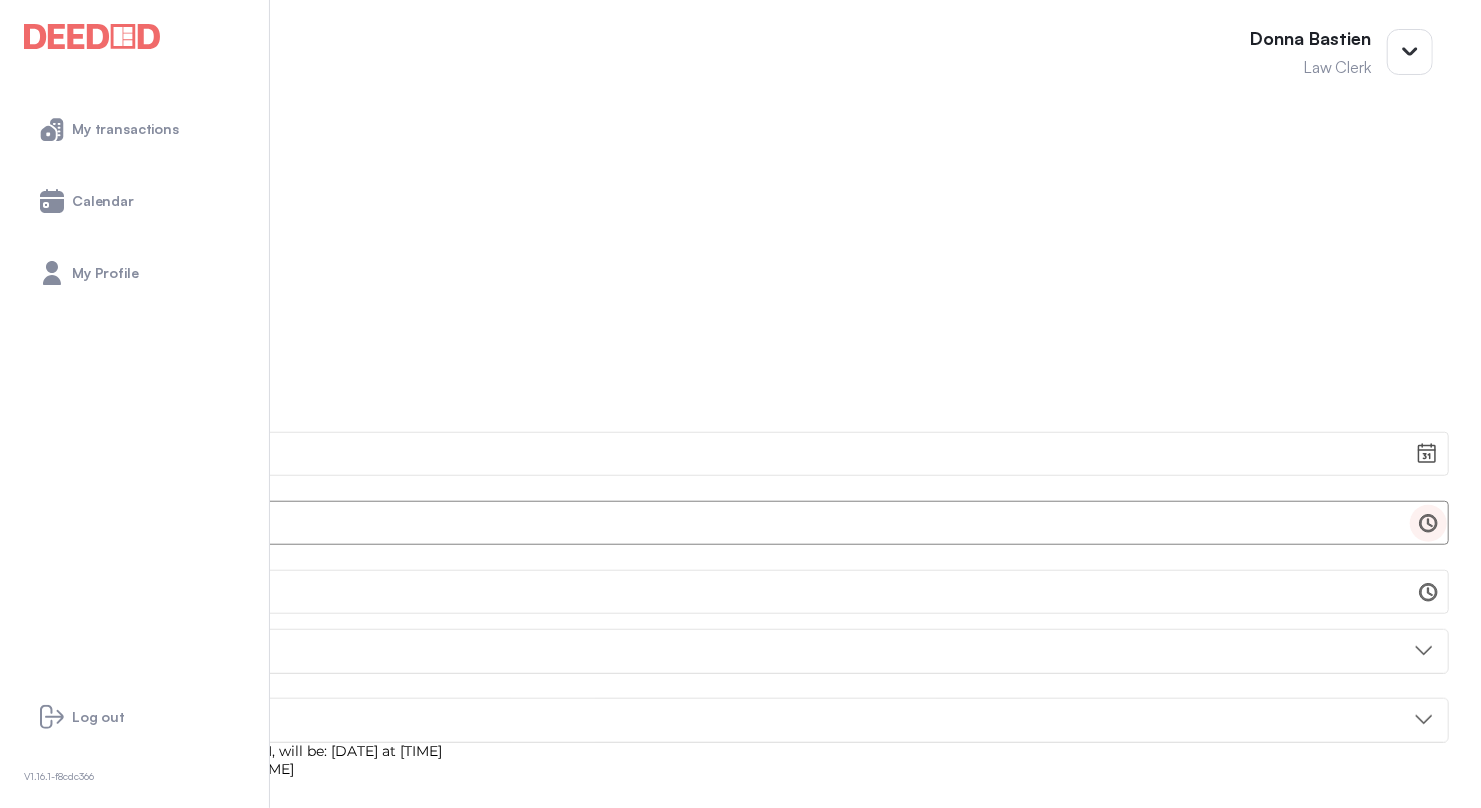 click at bounding box center (1428, 523) 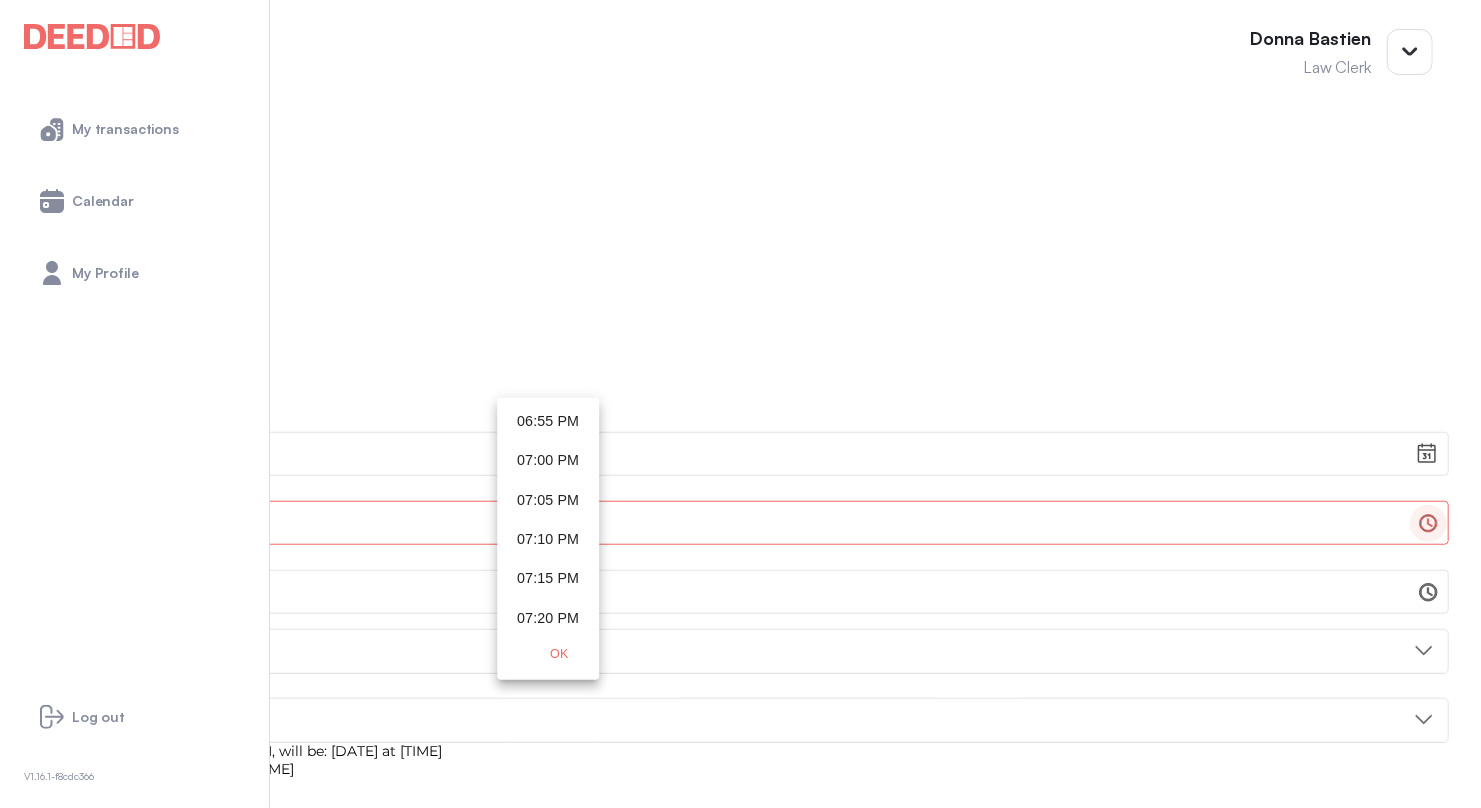 scroll, scrollTop: 9094, scrollLeft: 0, axis: vertical 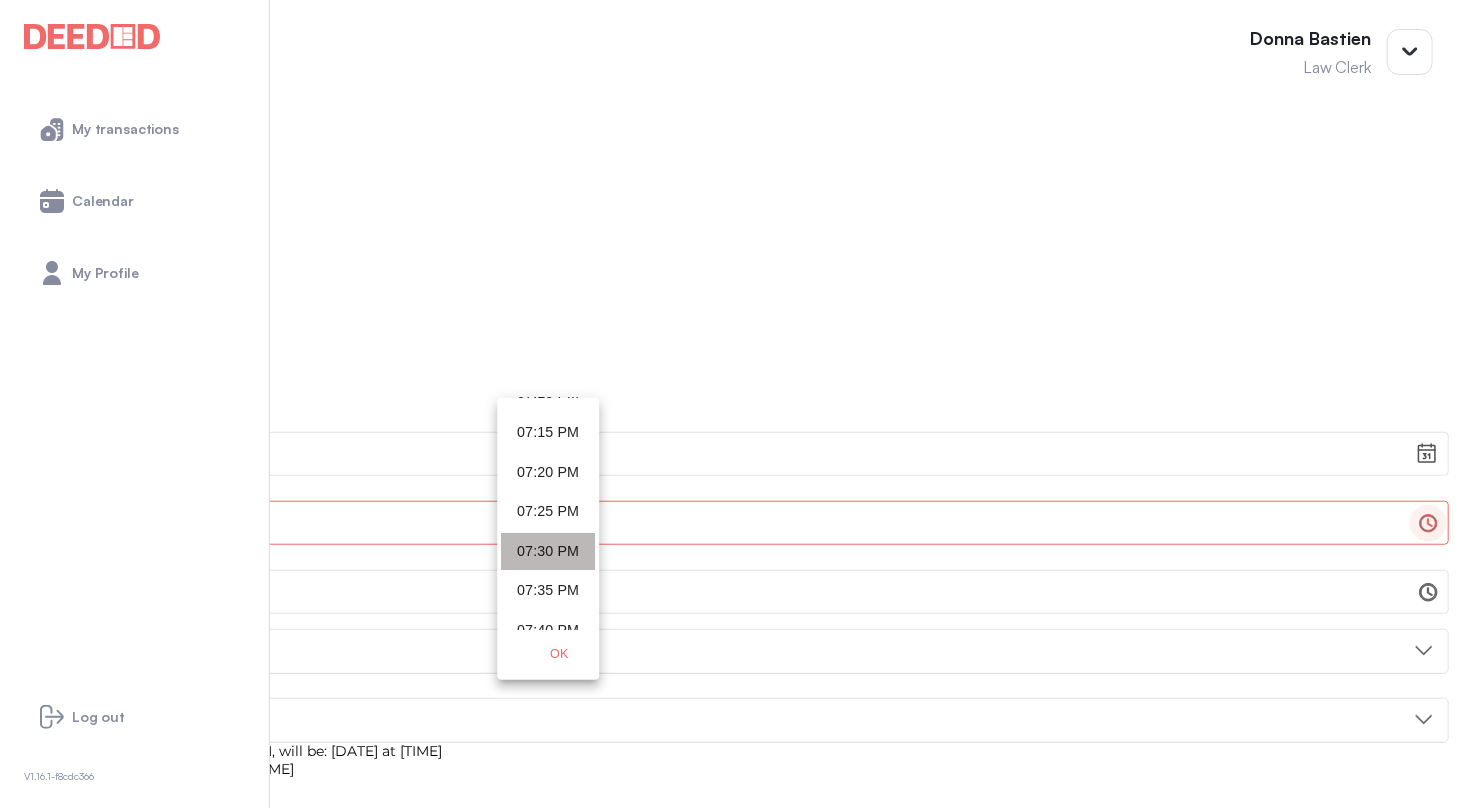 click on "07:30 PM" at bounding box center (548, 551) 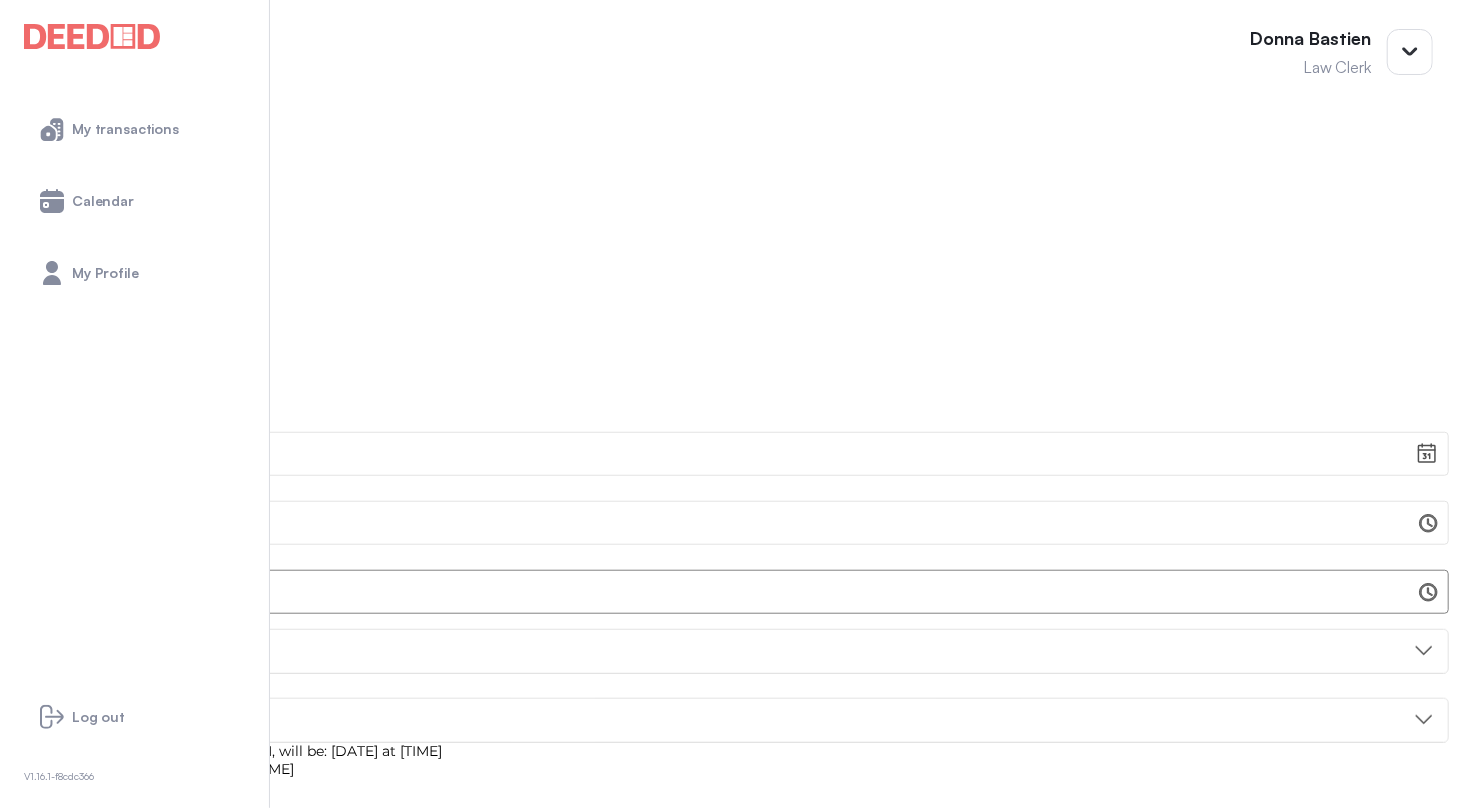 scroll, scrollTop: 9224, scrollLeft: 0, axis: vertical 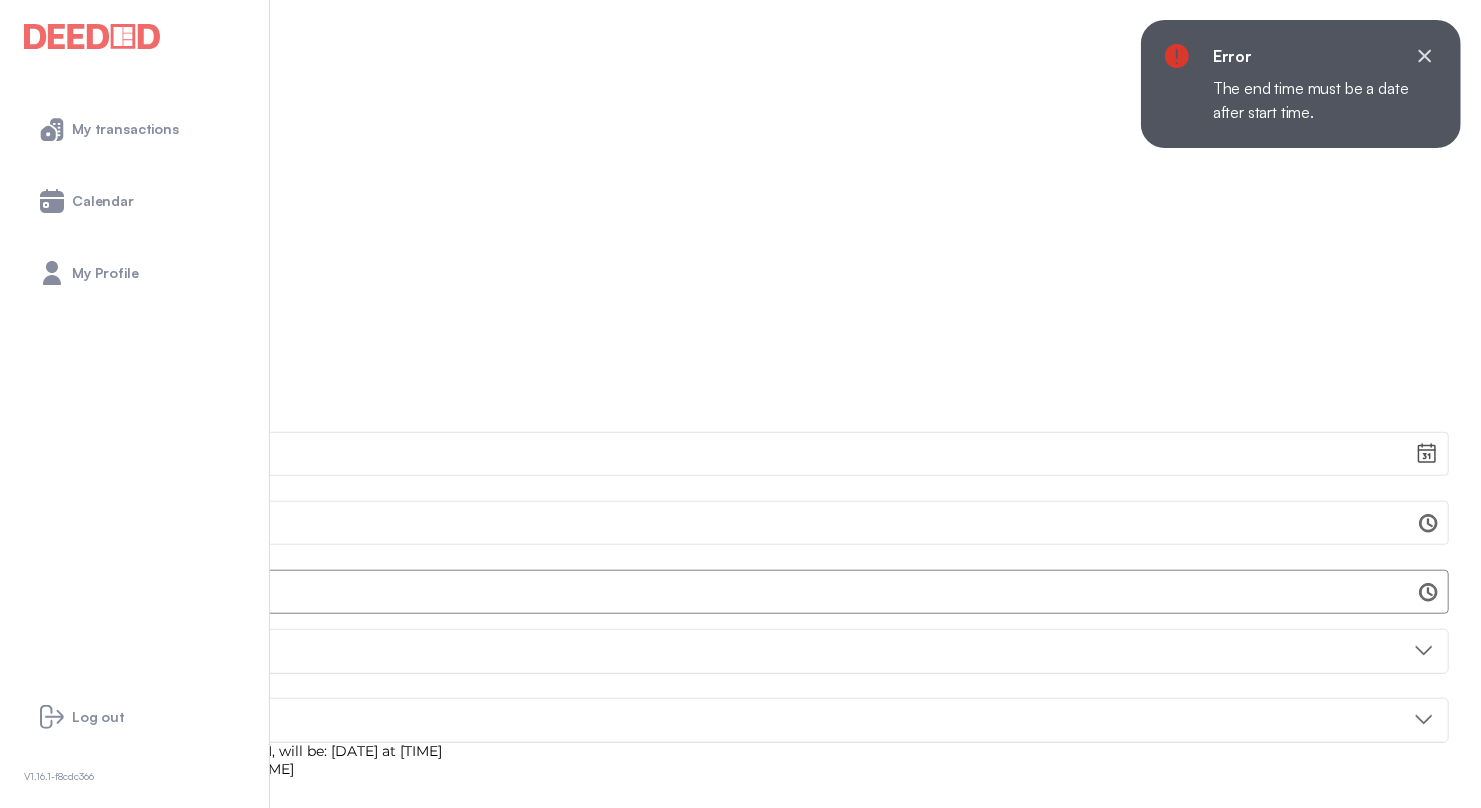 click on "********" at bounding box center [701, 592] 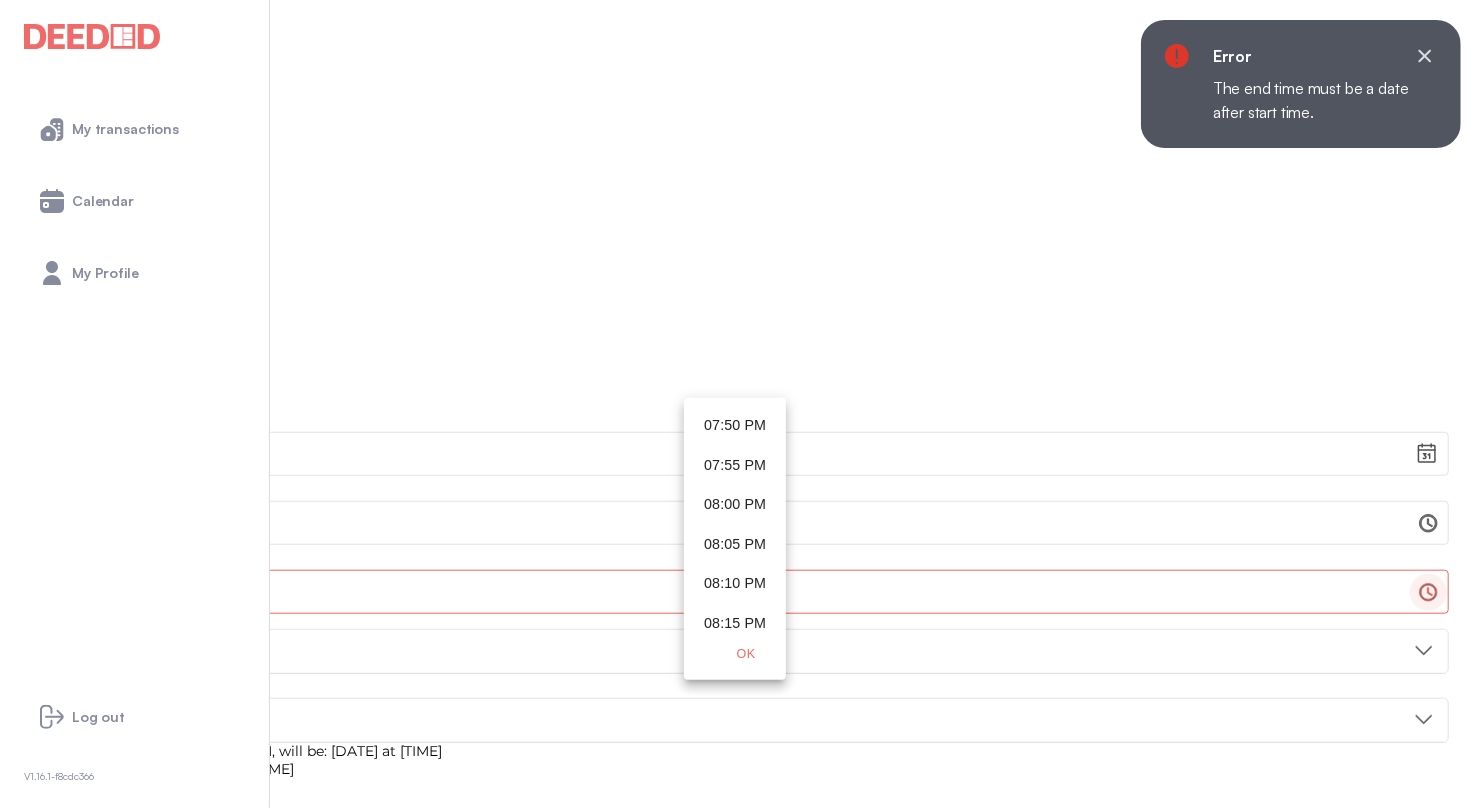 scroll, scrollTop: 9330, scrollLeft: 0, axis: vertical 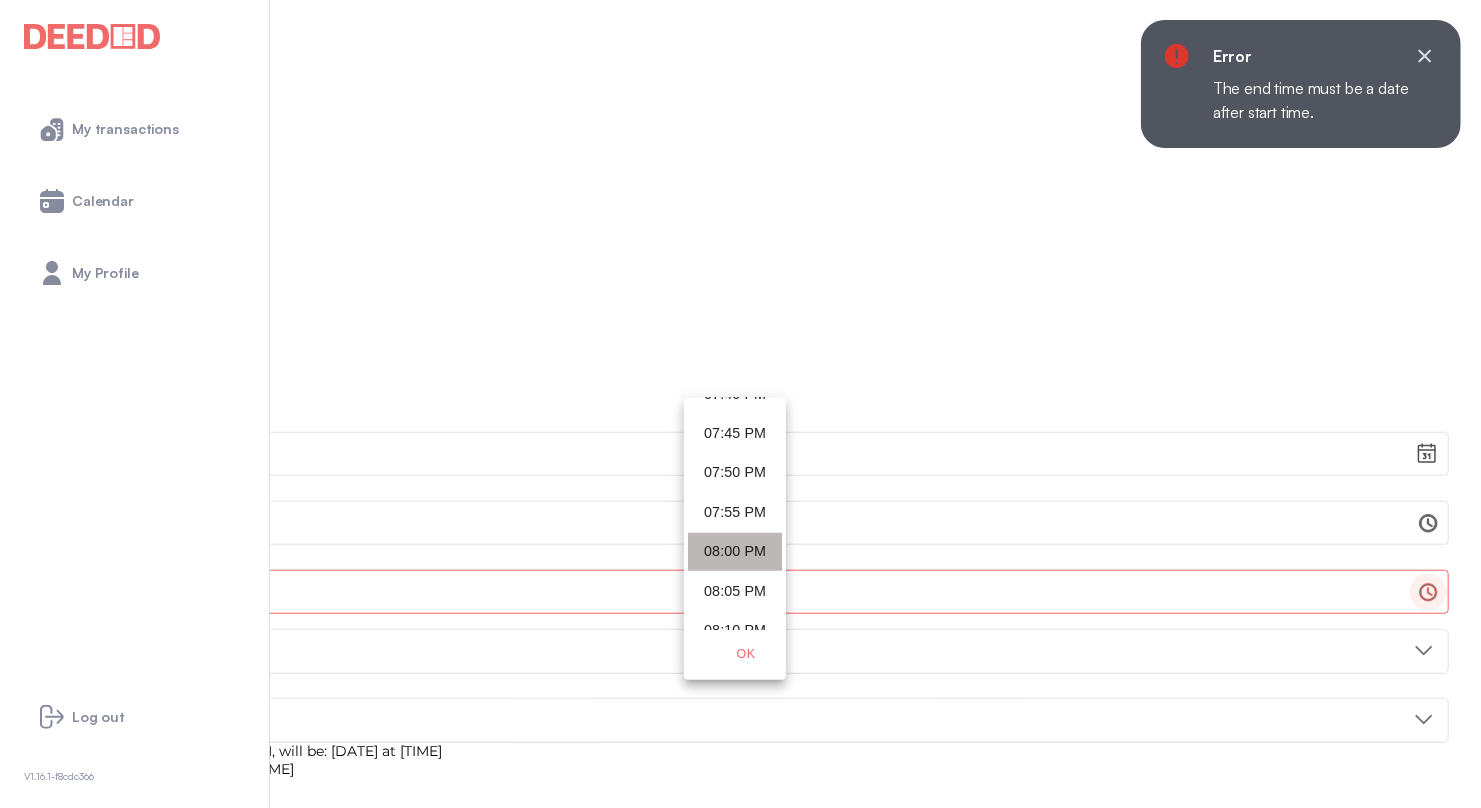 click on "08:00 PM" at bounding box center [735, 551] 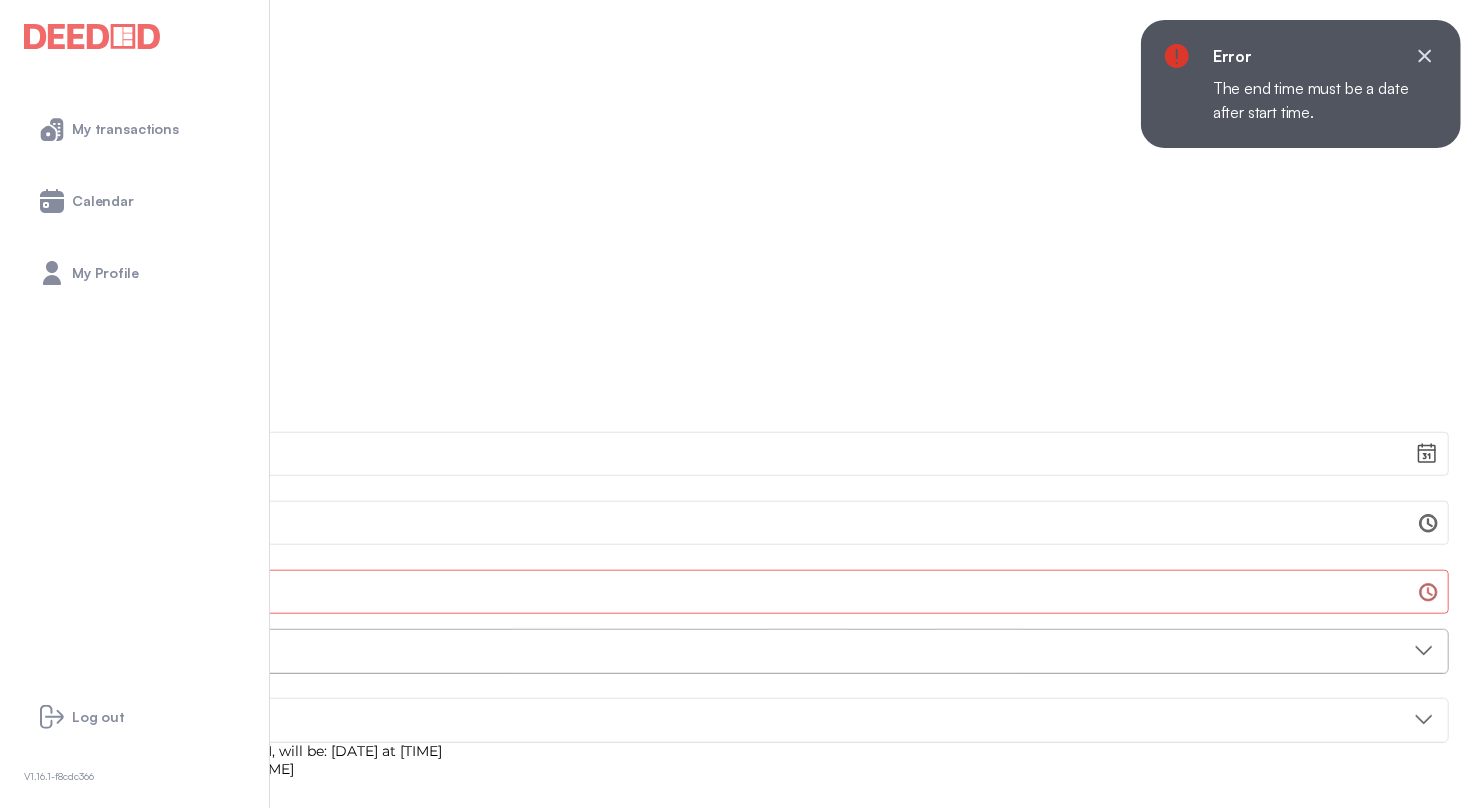 scroll, scrollTop: 9460, scrollLeft: 0, axis: vertical 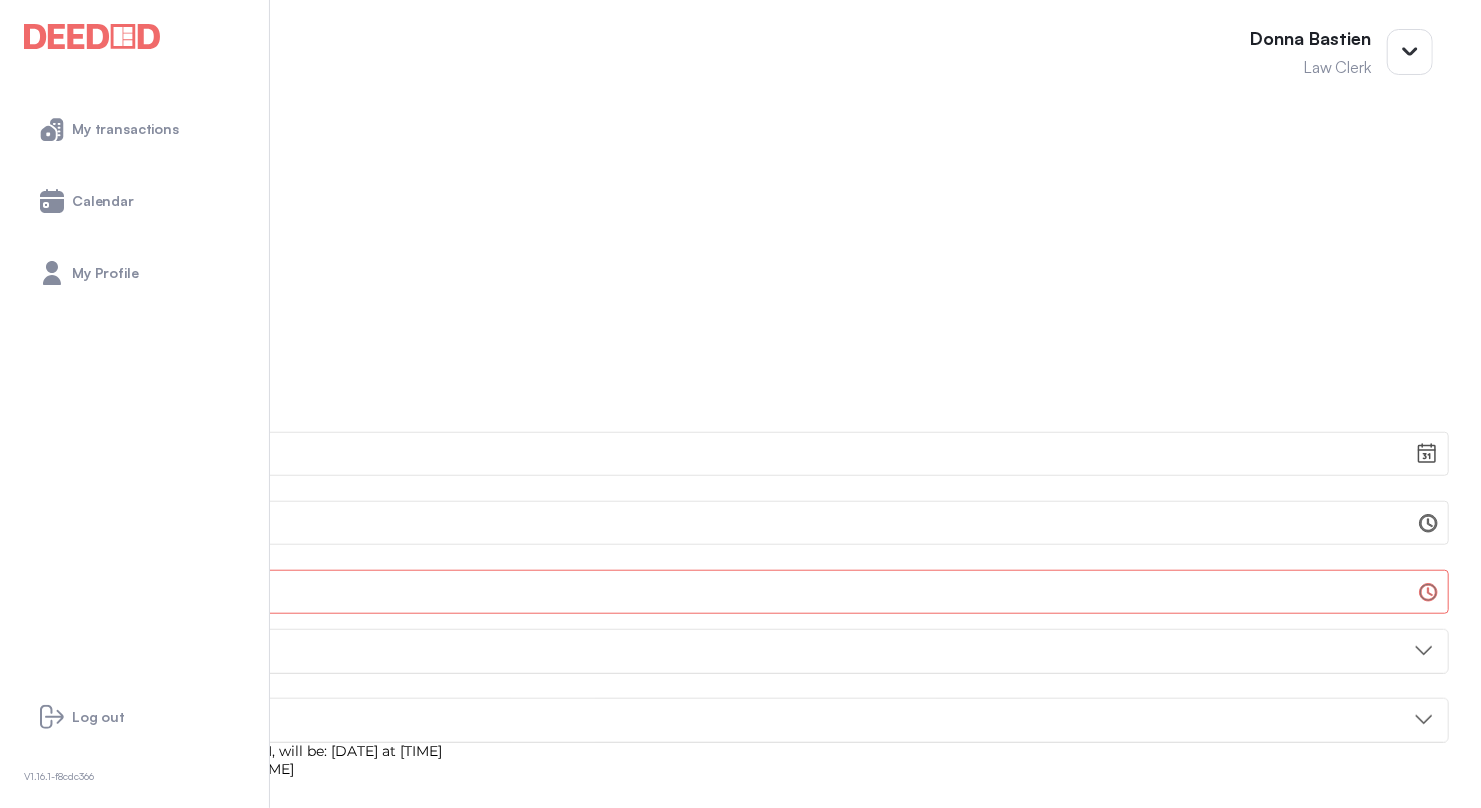 click on "Save" at bounding box center (1431, 981) 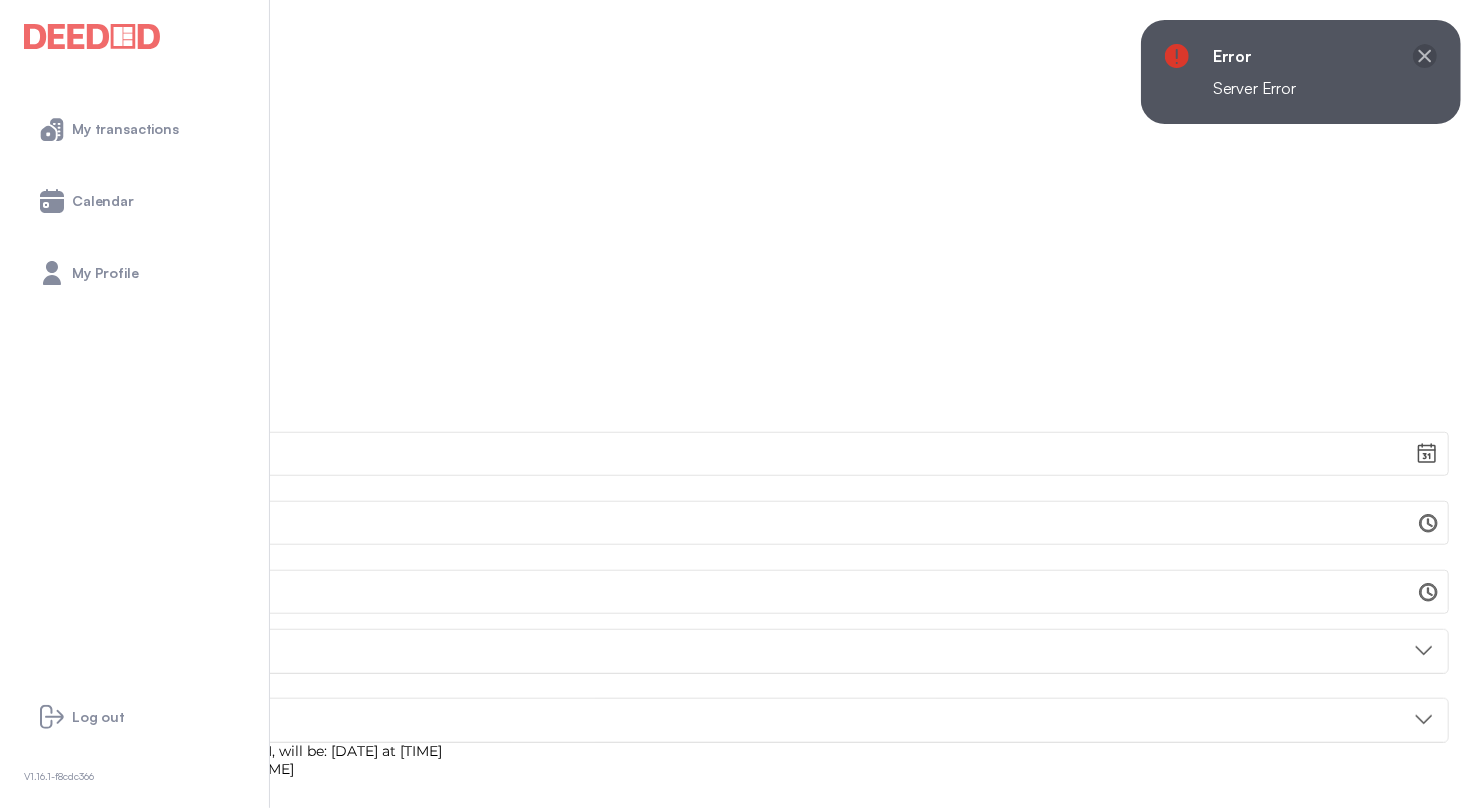 drag, startPoint x: 1421, startPoint y: 57, endPoint x: 1396, endPoint y: 72, distance: 29.15476 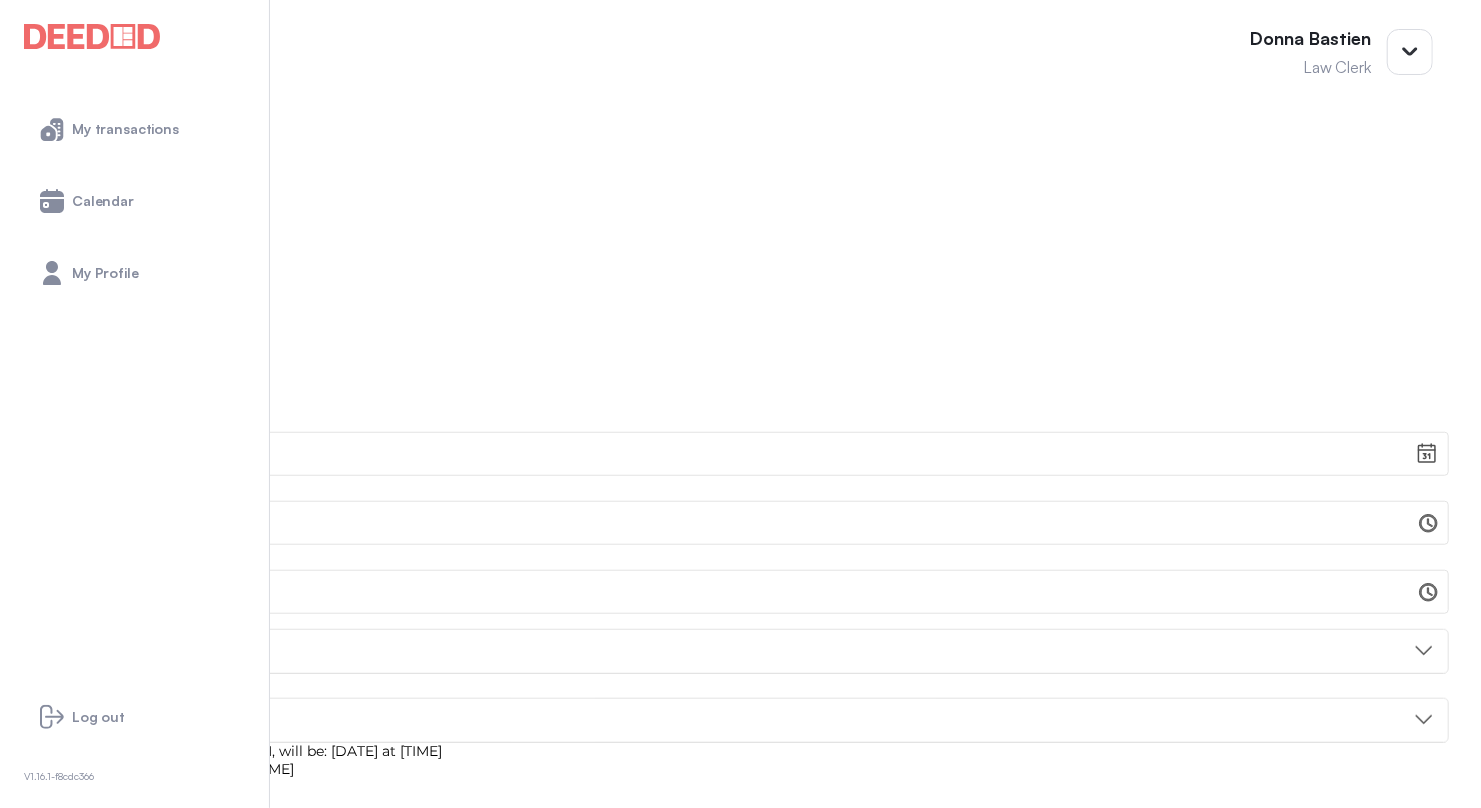 click on "Created  by  [FIRST] [LAST]   on   [DATE], [TIME]" at bounding box center [740, 769] 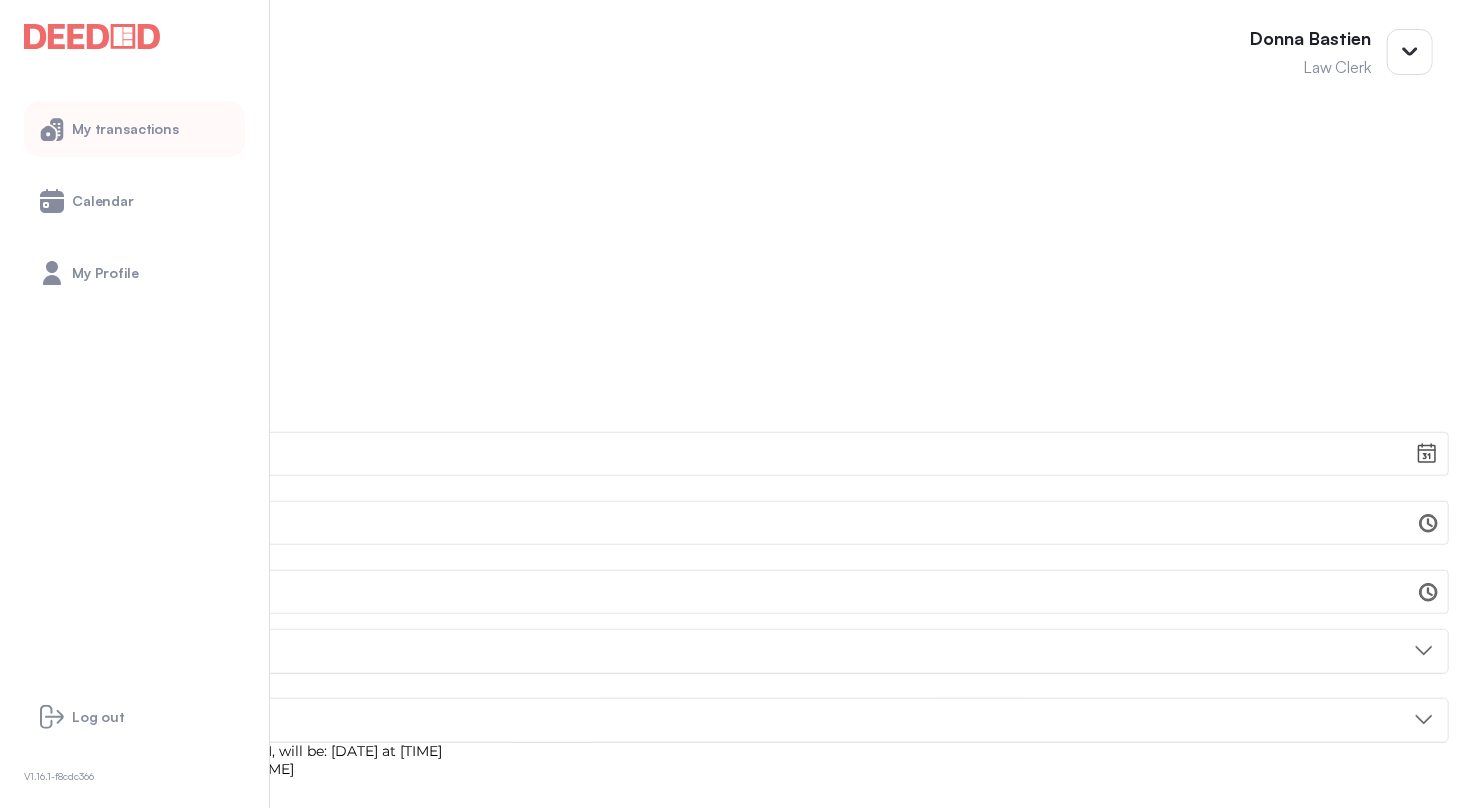 click on "My transactions" at bounding box center (125, 129) 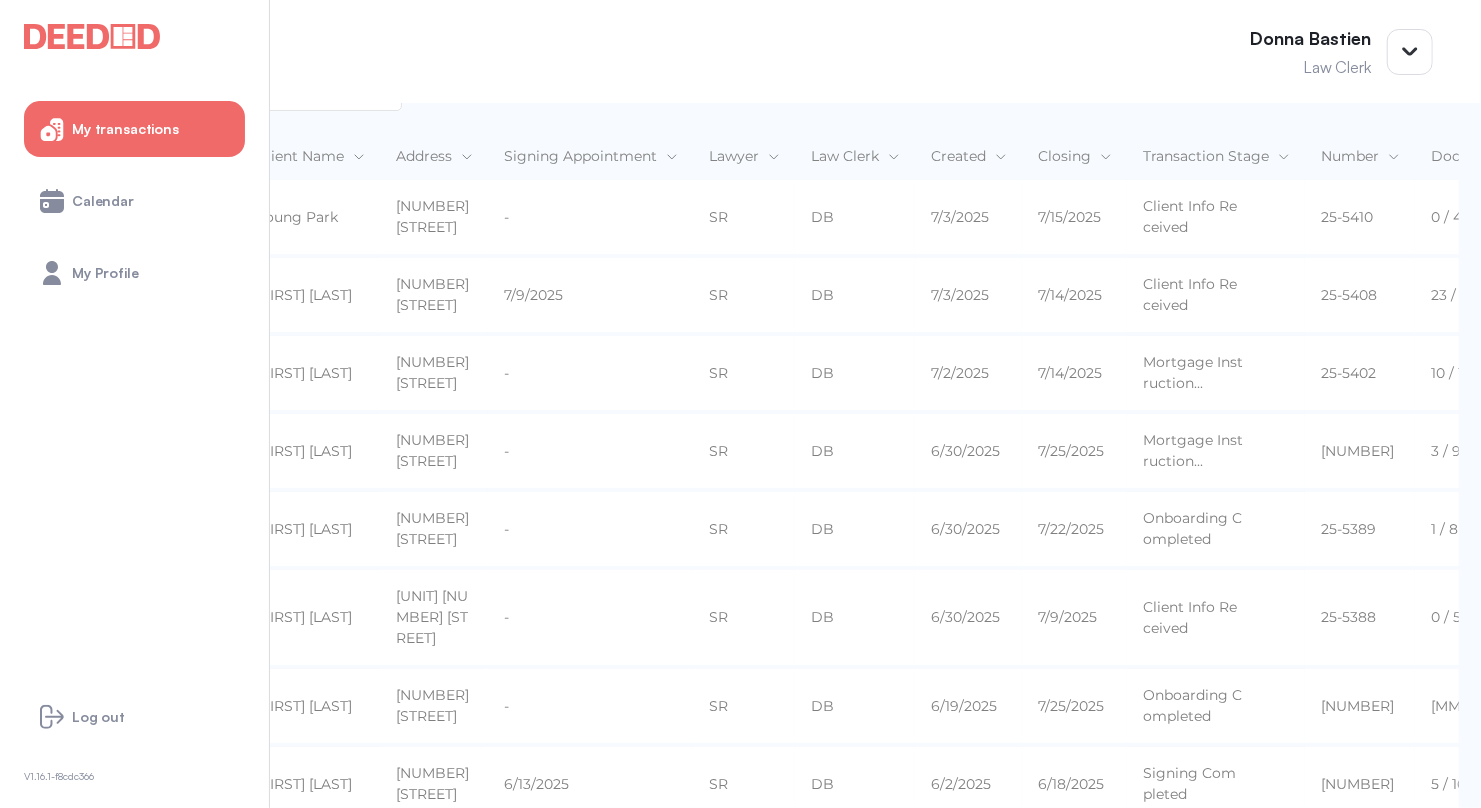 scroll, scrollTop: 0, scrollLeft: 0, axis: both 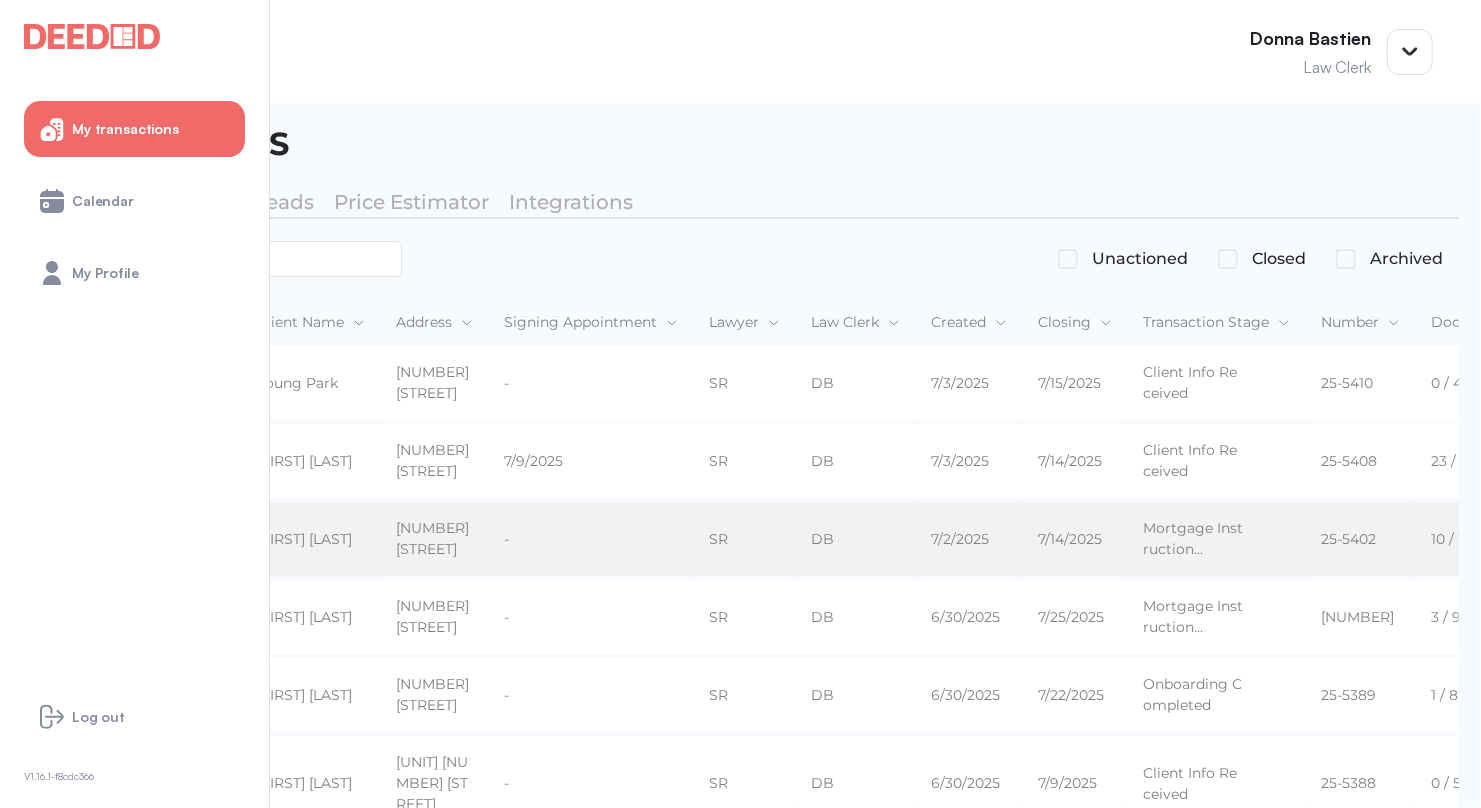 click on "[FIRST] [LAST]" at bounding box center [310, 383] 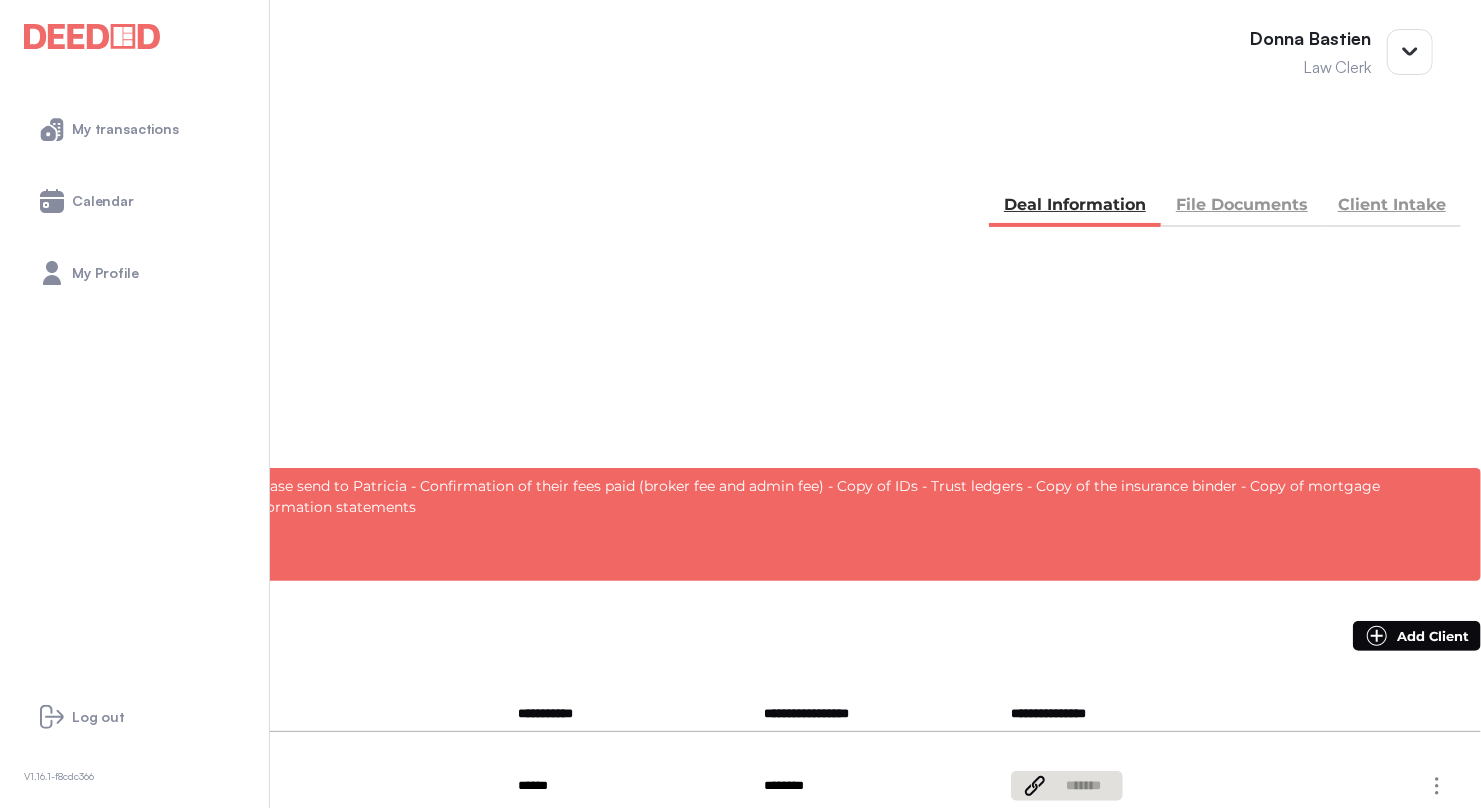 click on "Client Intake" at bounding box center [1392, 207] 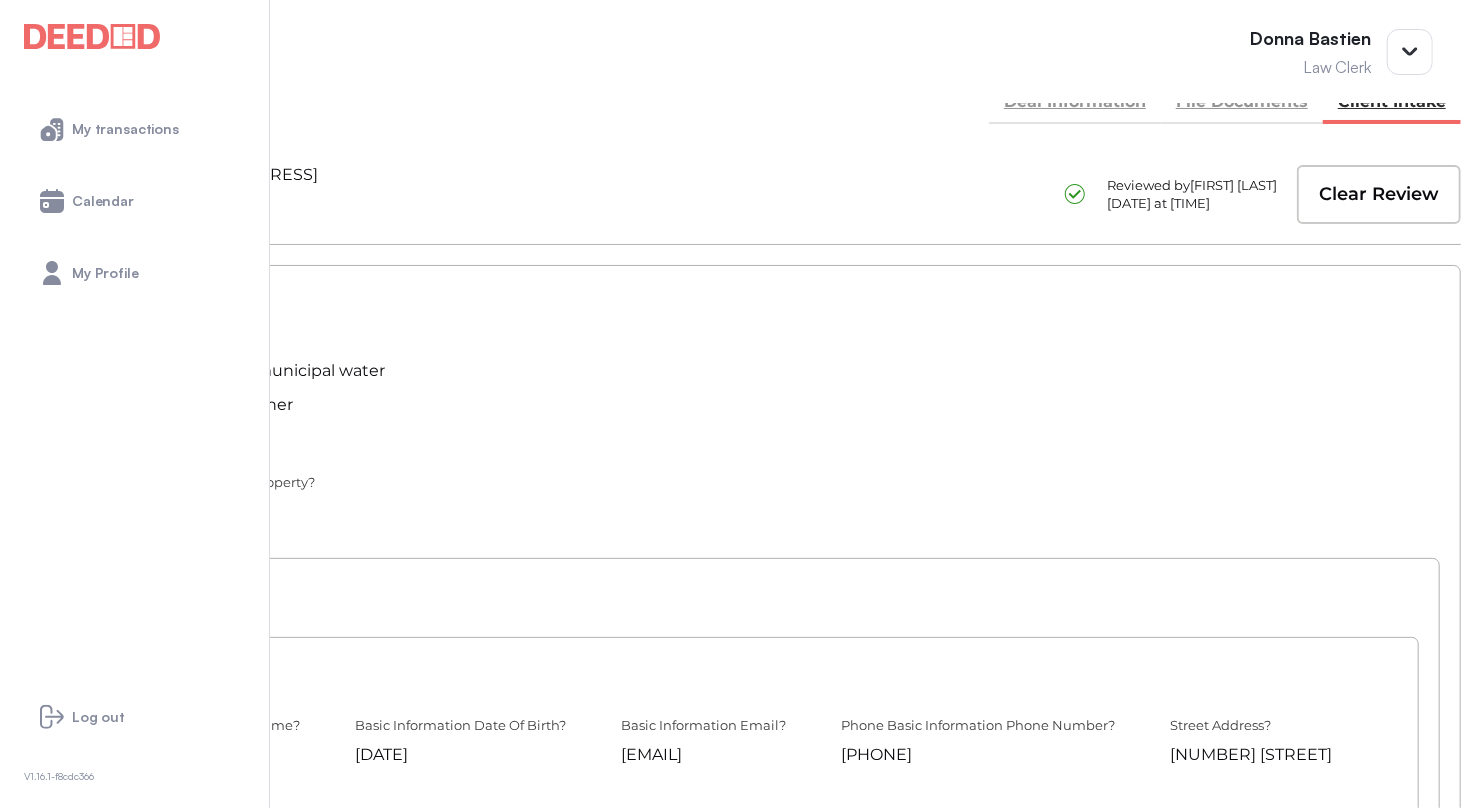 scroll, scrollTop: 0, scrollLeft: 0, axis: both 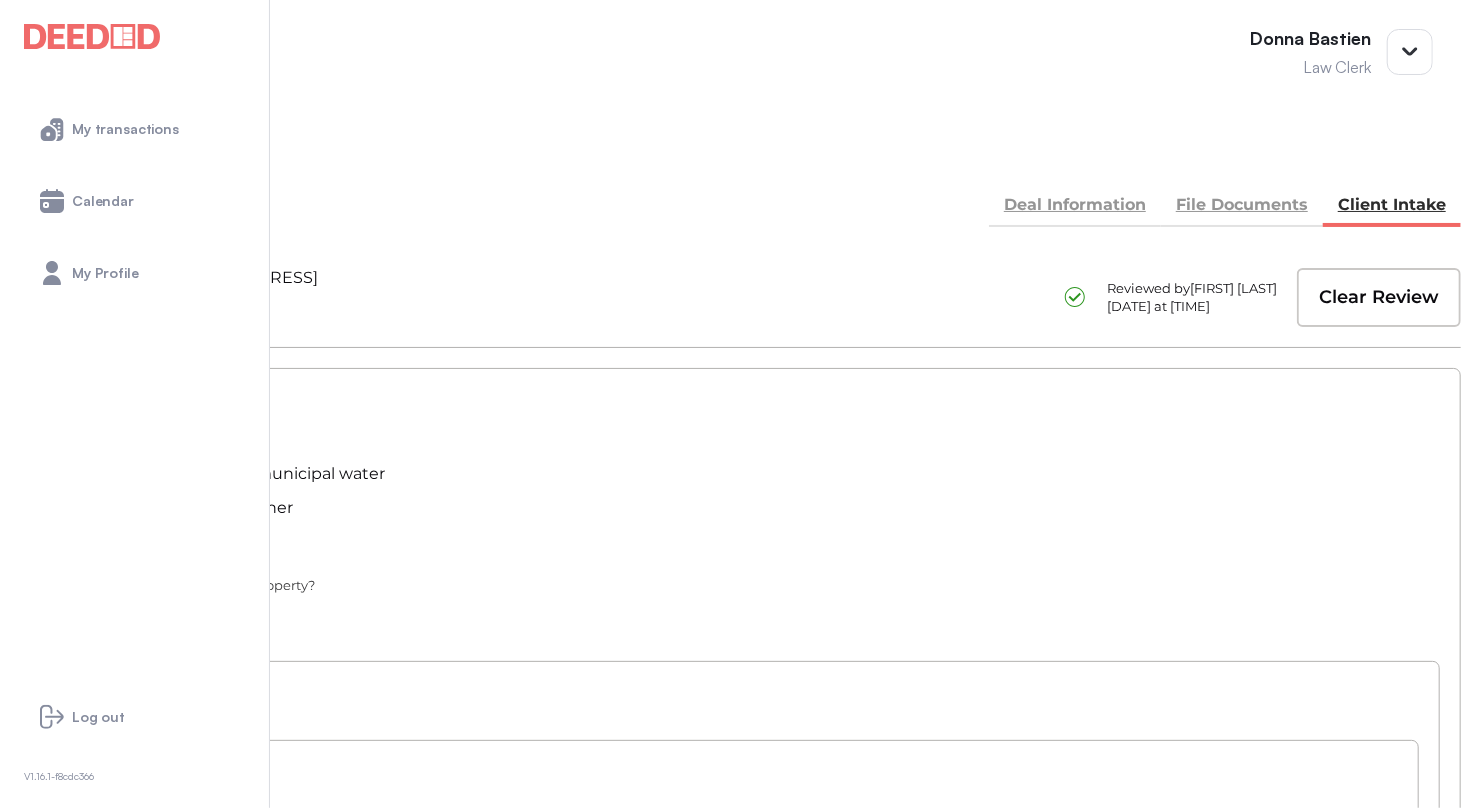 click on "File Documents" at bounding box center [1242, 207] 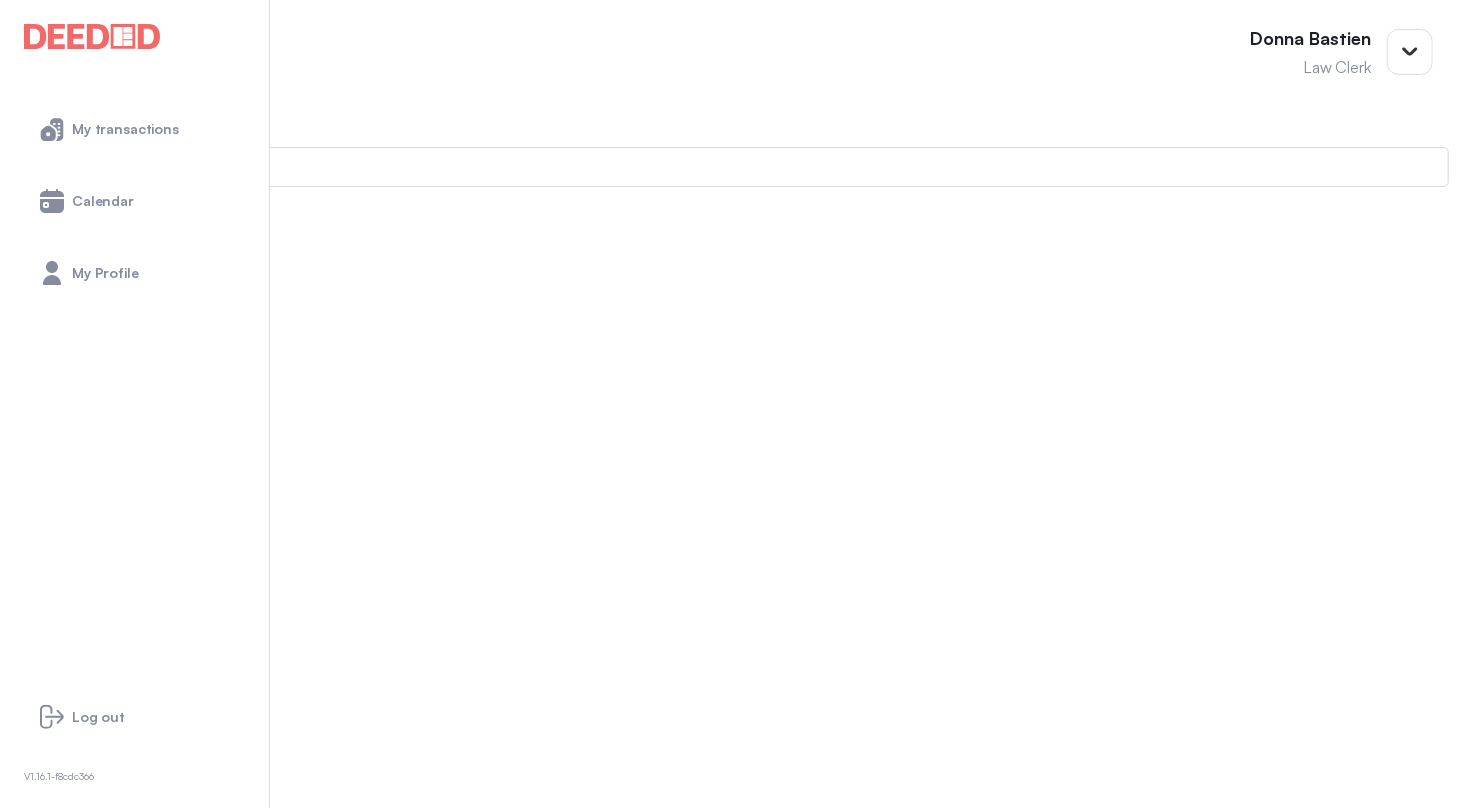 scroll, scrollTop: 0, scrollLeft: 0, axis: both 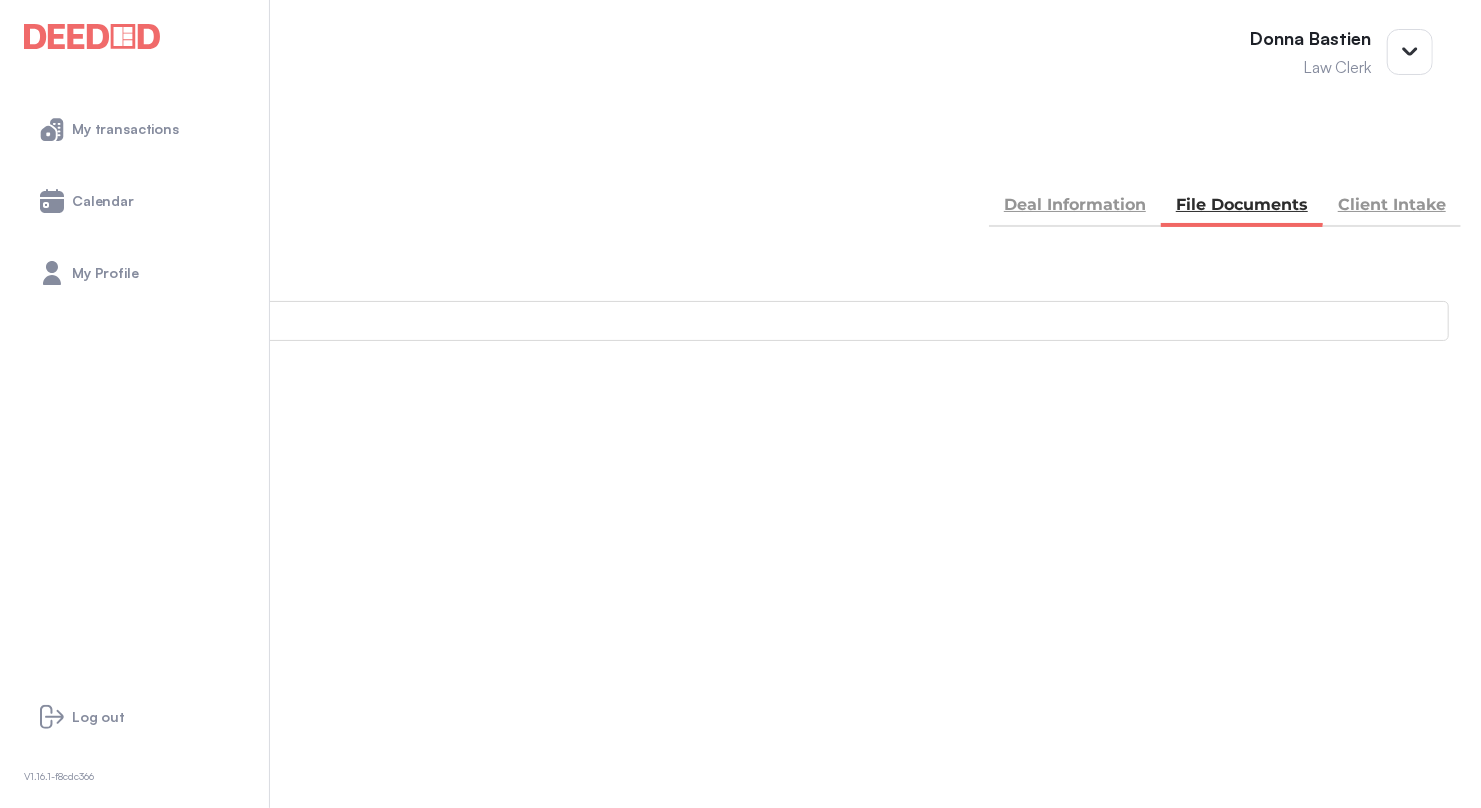 click on "Deal Information" at bounding box center (1075, 207) 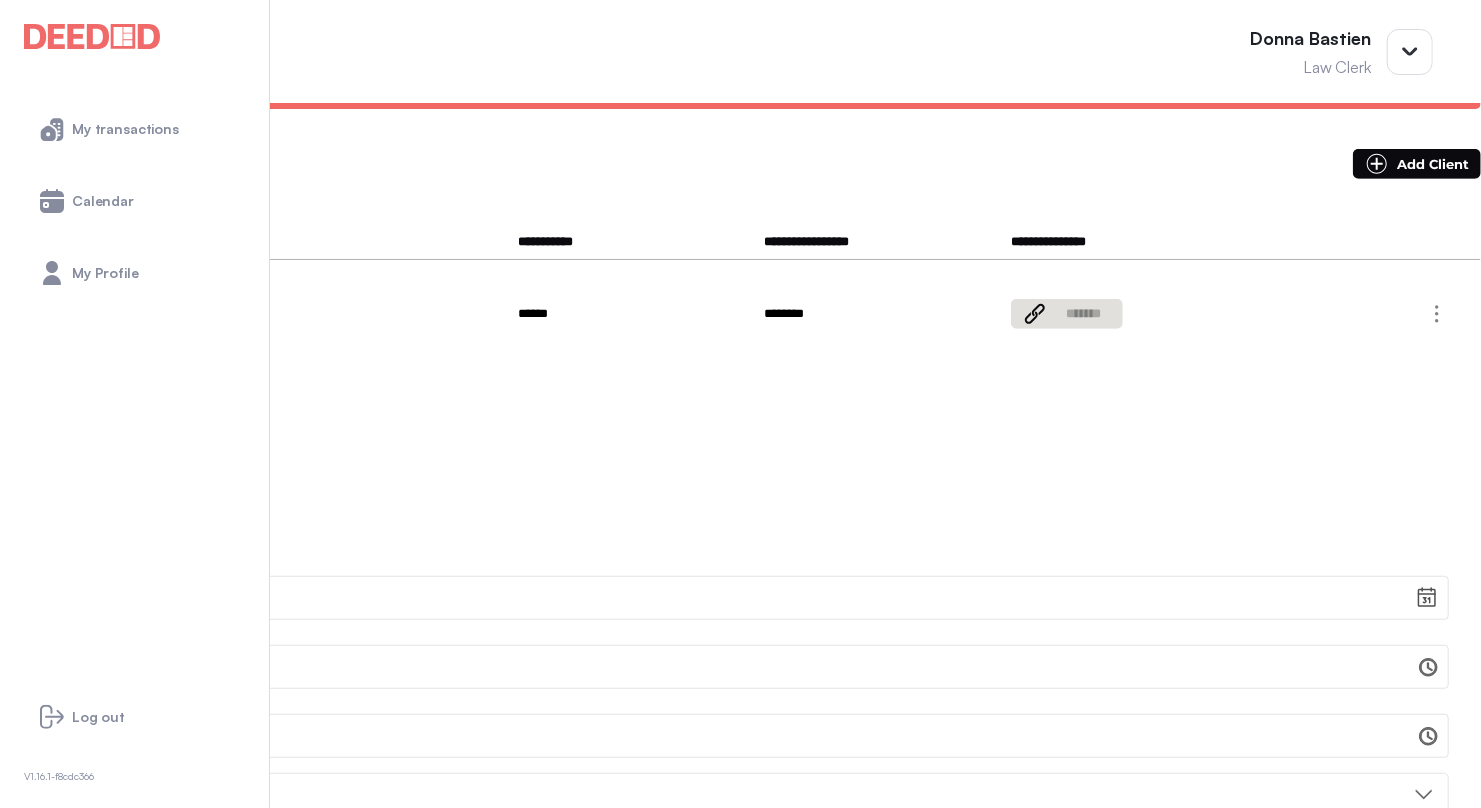 scroll, scrollTop: 500, scrollLeft: 0, axis: vertical 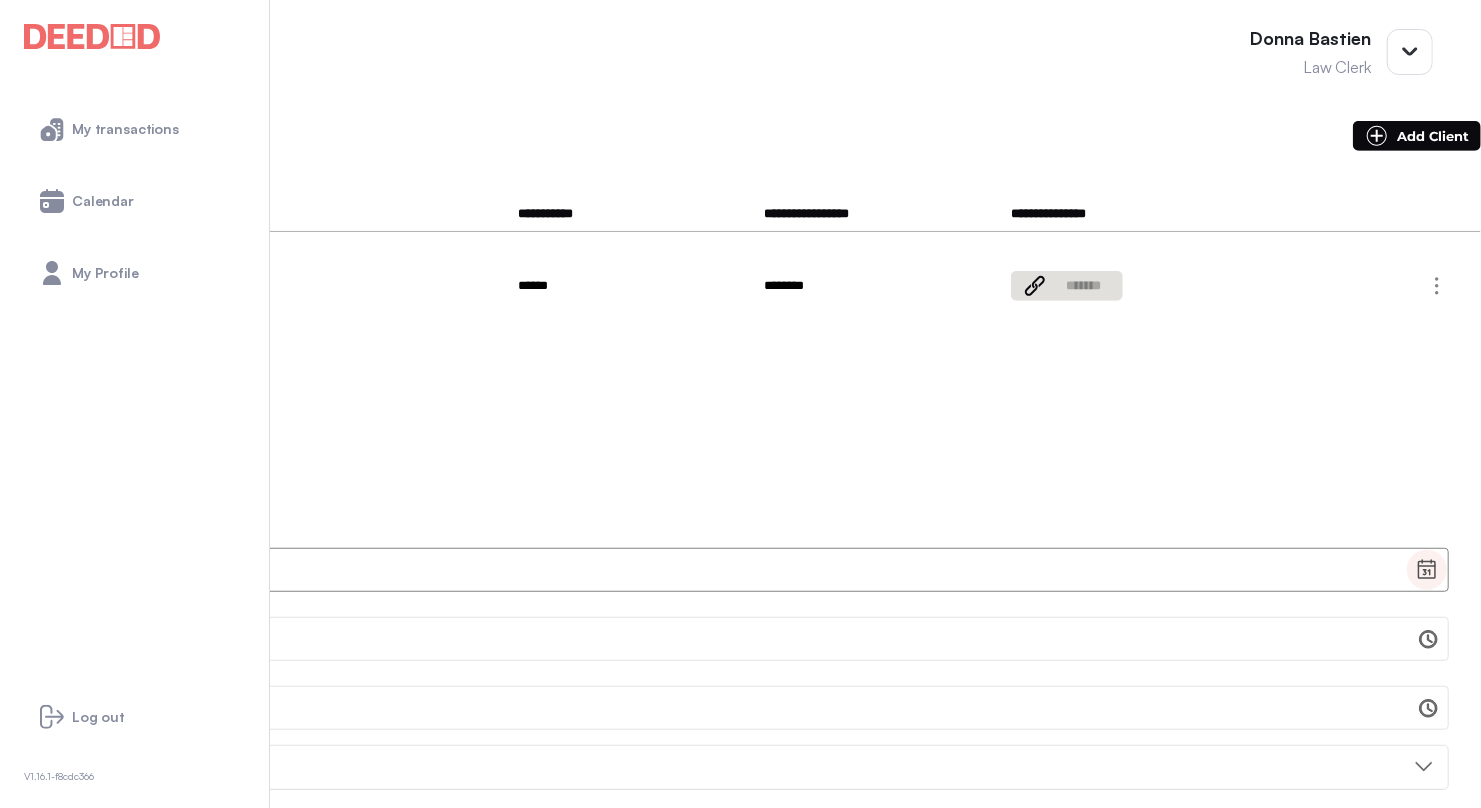 click at bounding box center (1427, 570) 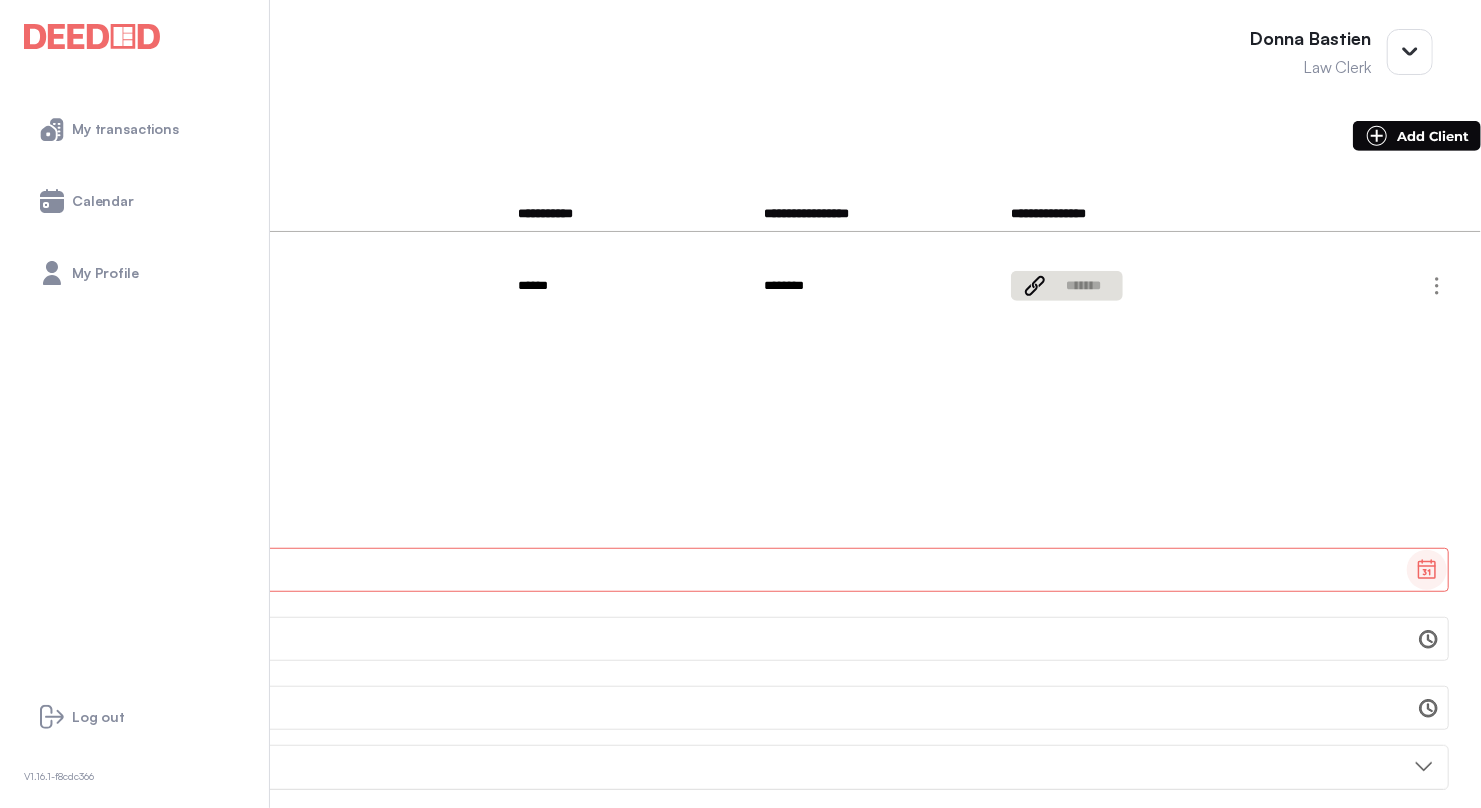 click on "10" at bounding box center (510, 1851) 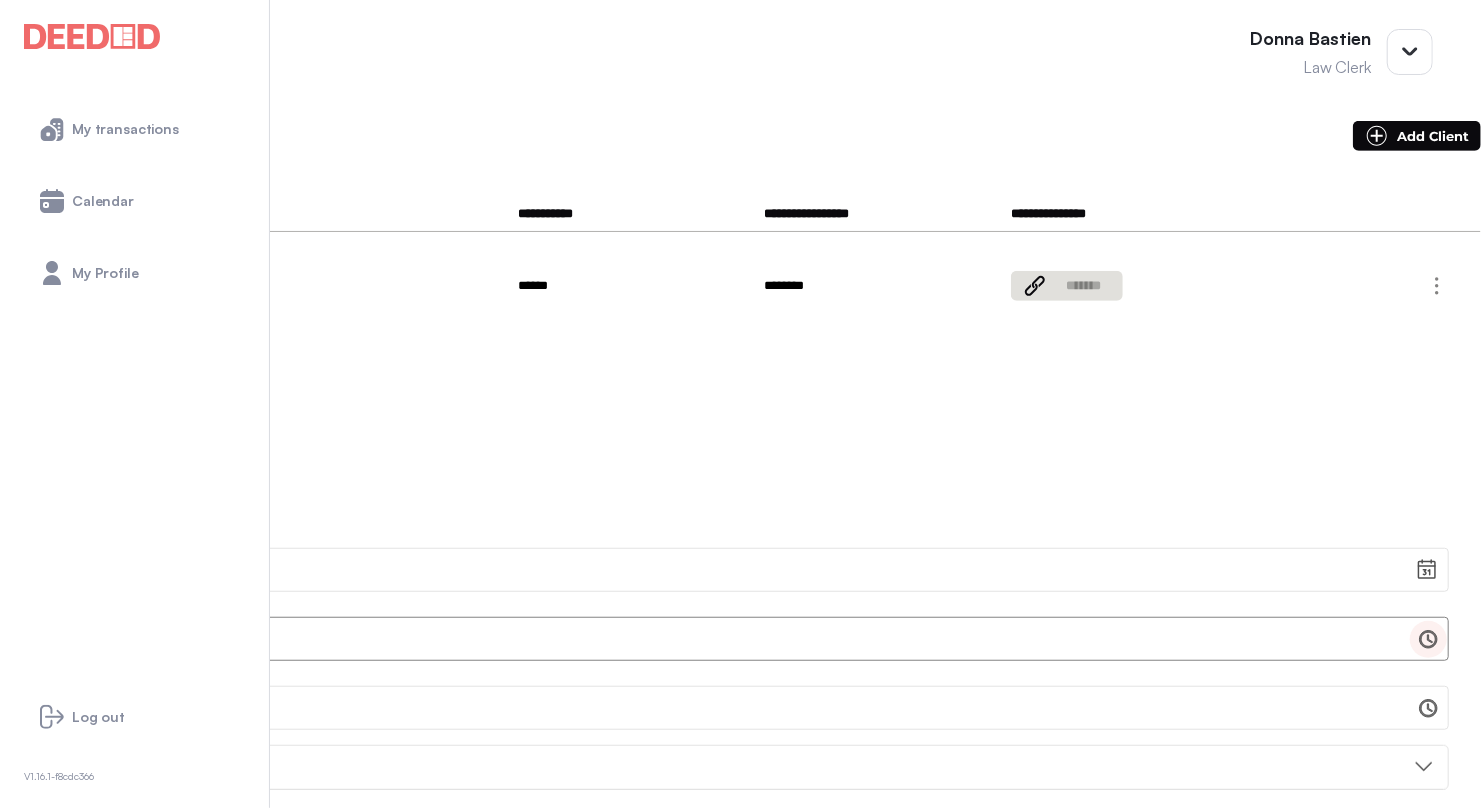 click at bounding box center (1429, 639) 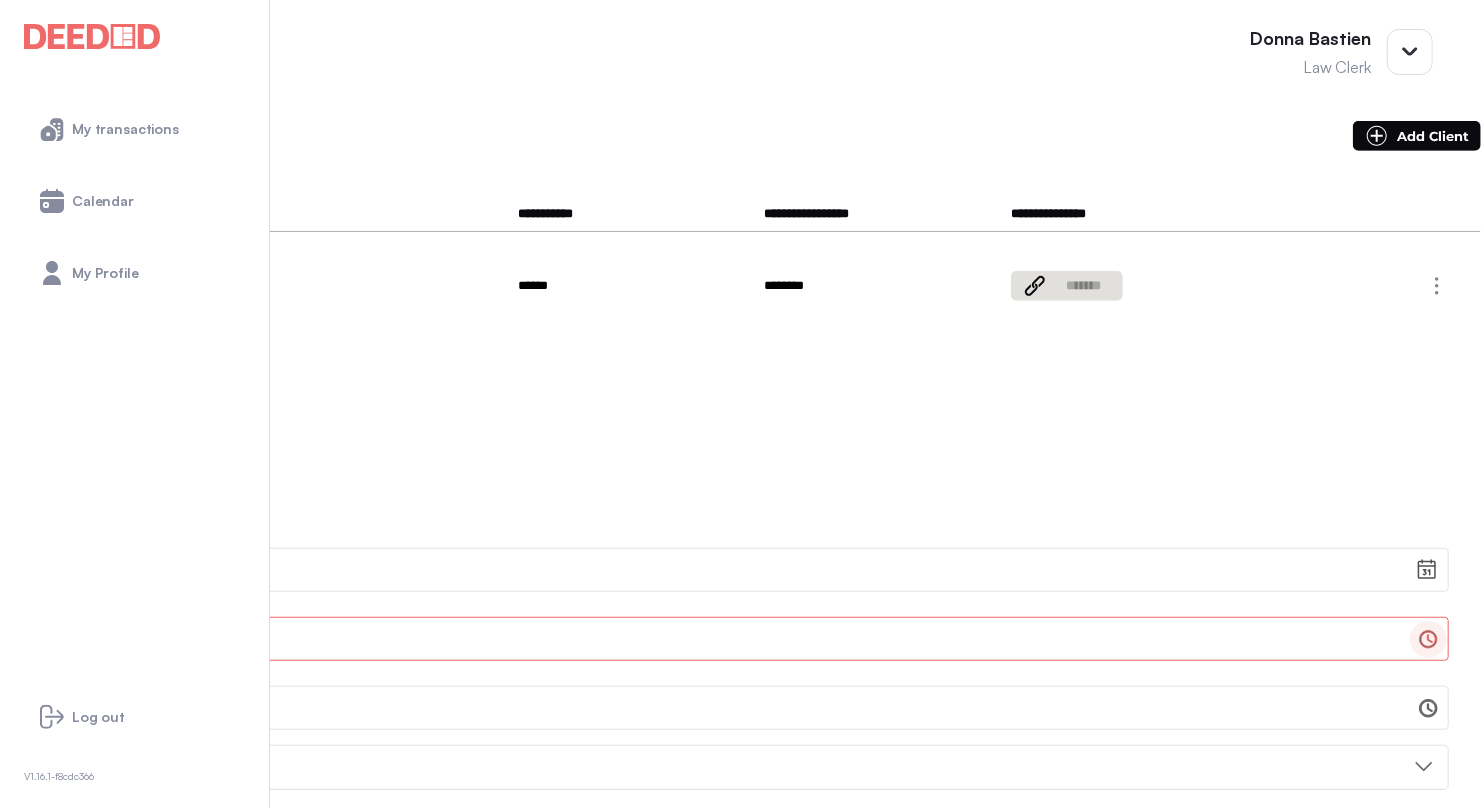 scroll, scrollTop: 6500, scrollLeft: 0, axis: vertical 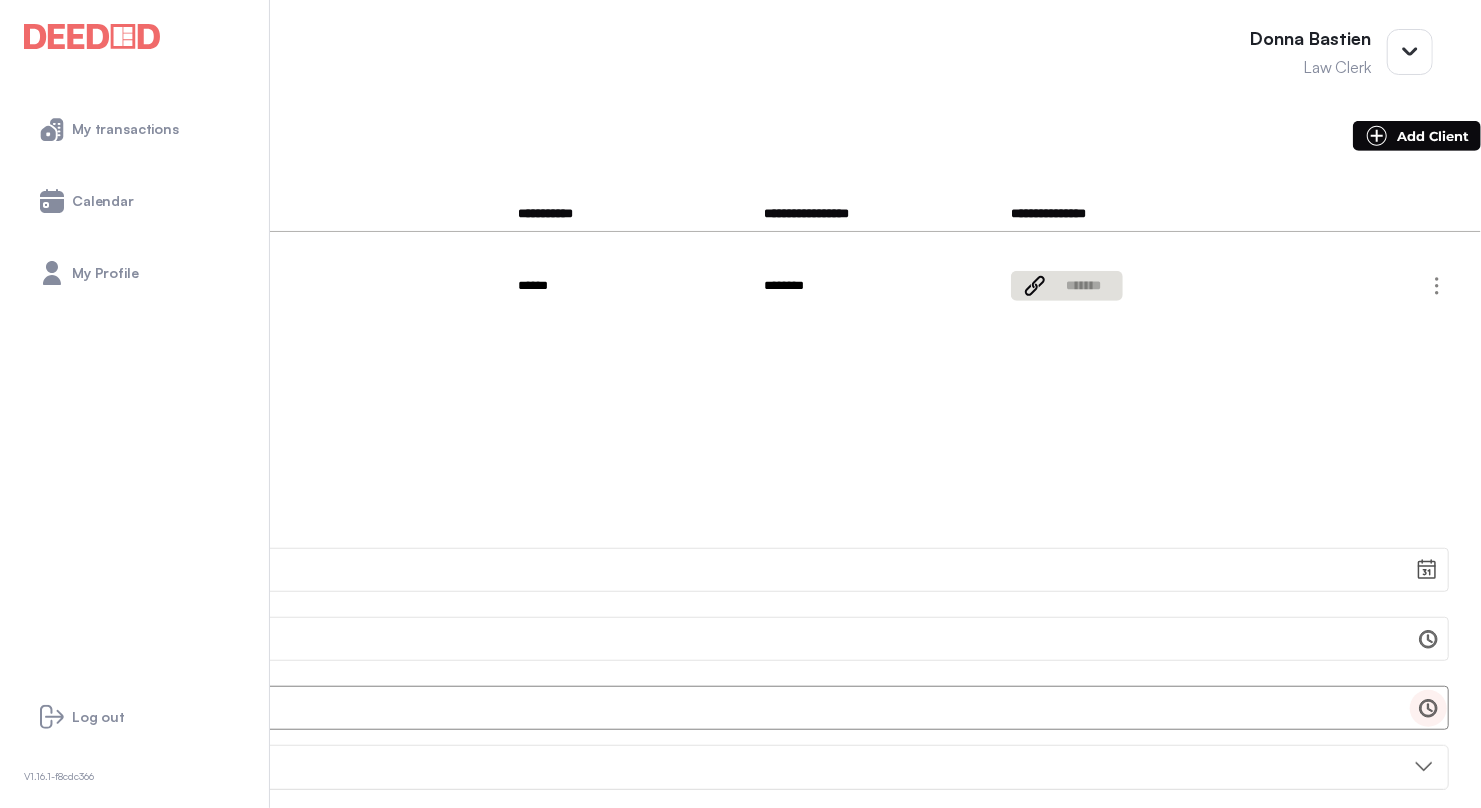 click at bounding box center (1428, 708) 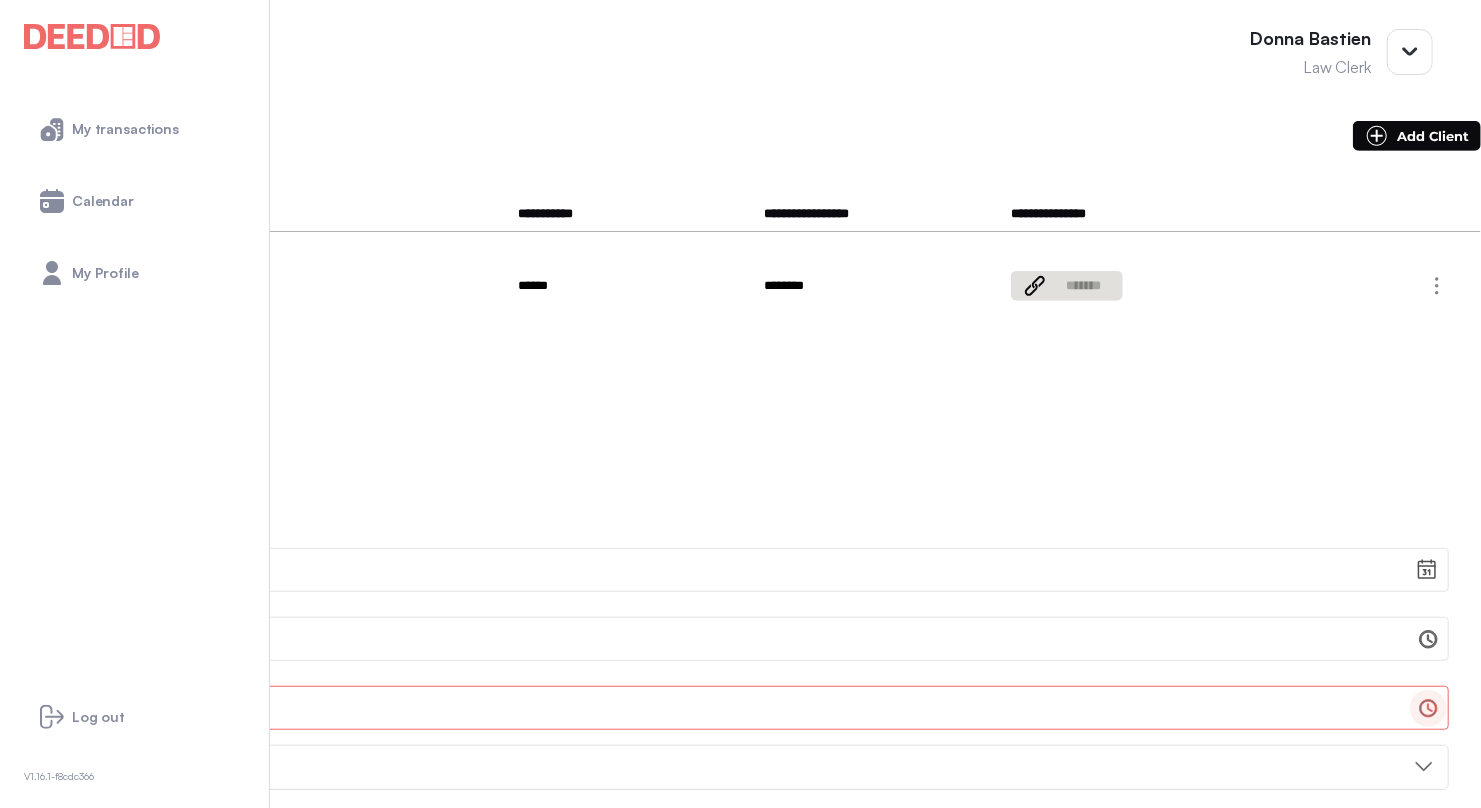 scroll, scrollTop: 6700, scrollLeft: 0, axis: vertical 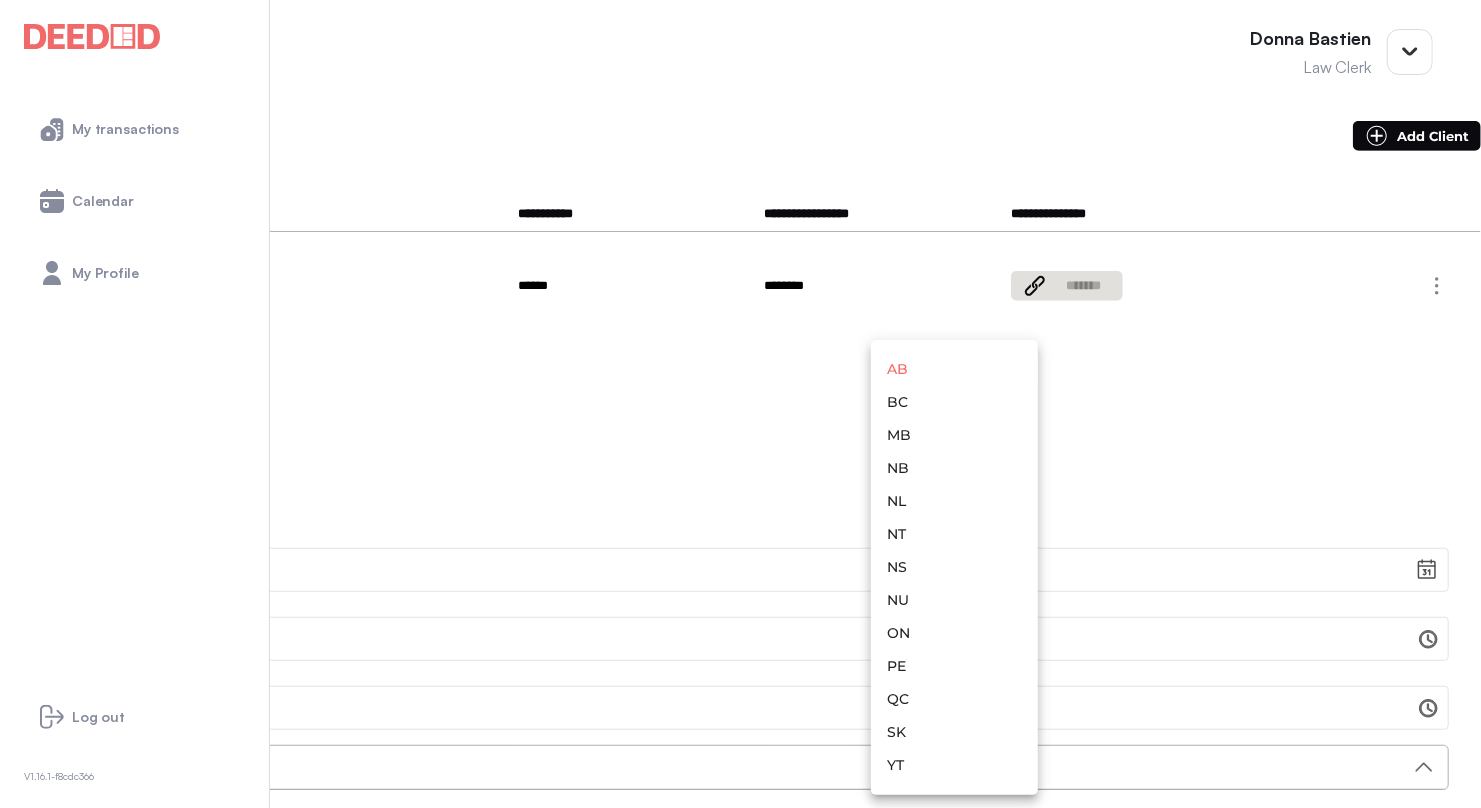 click on "**********" at bounding box center [740, 1777] 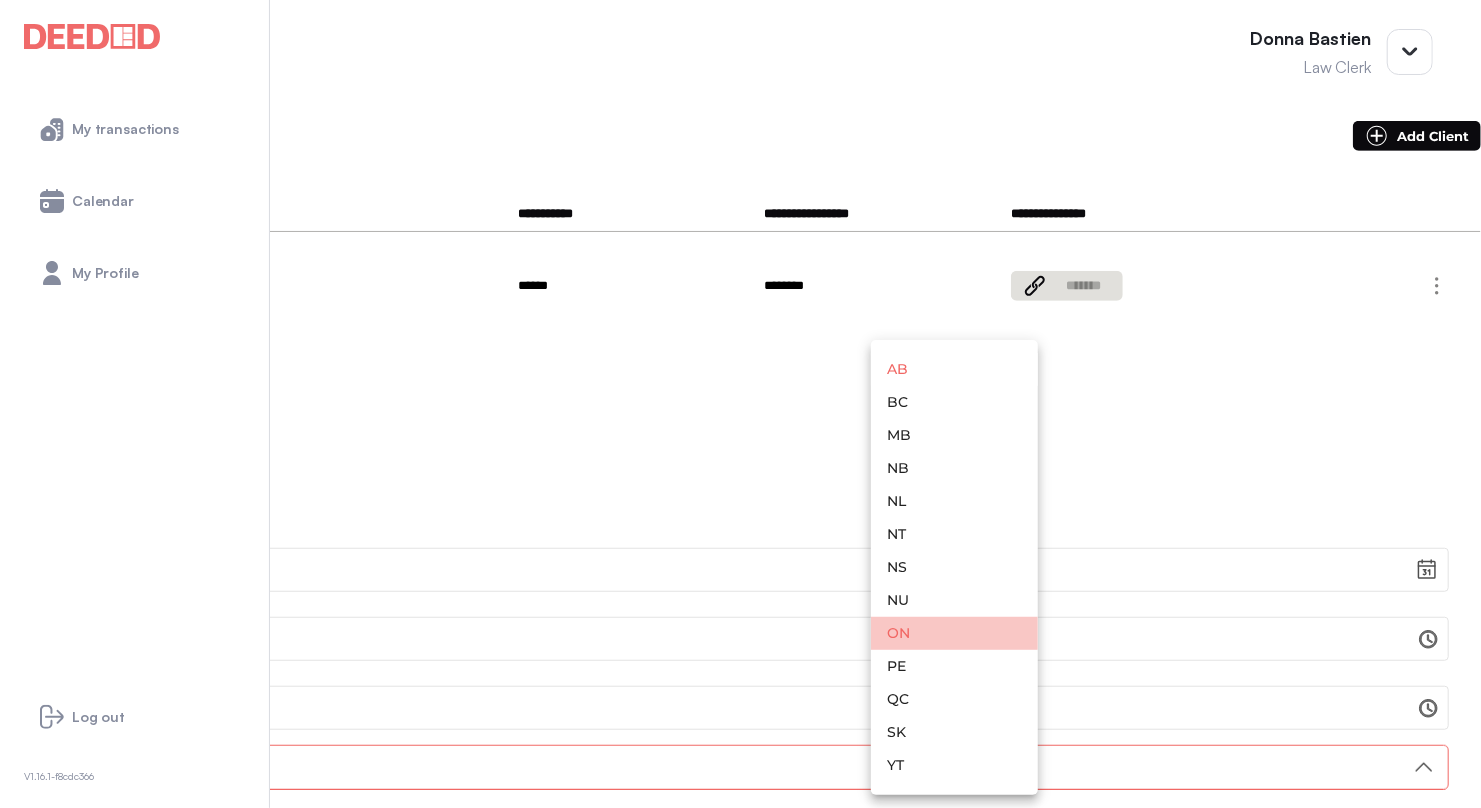 drag, startPoint x: 907, startPoint y: 634, endPoint x: 1102, endPoint y: 645, distance: 195.31001 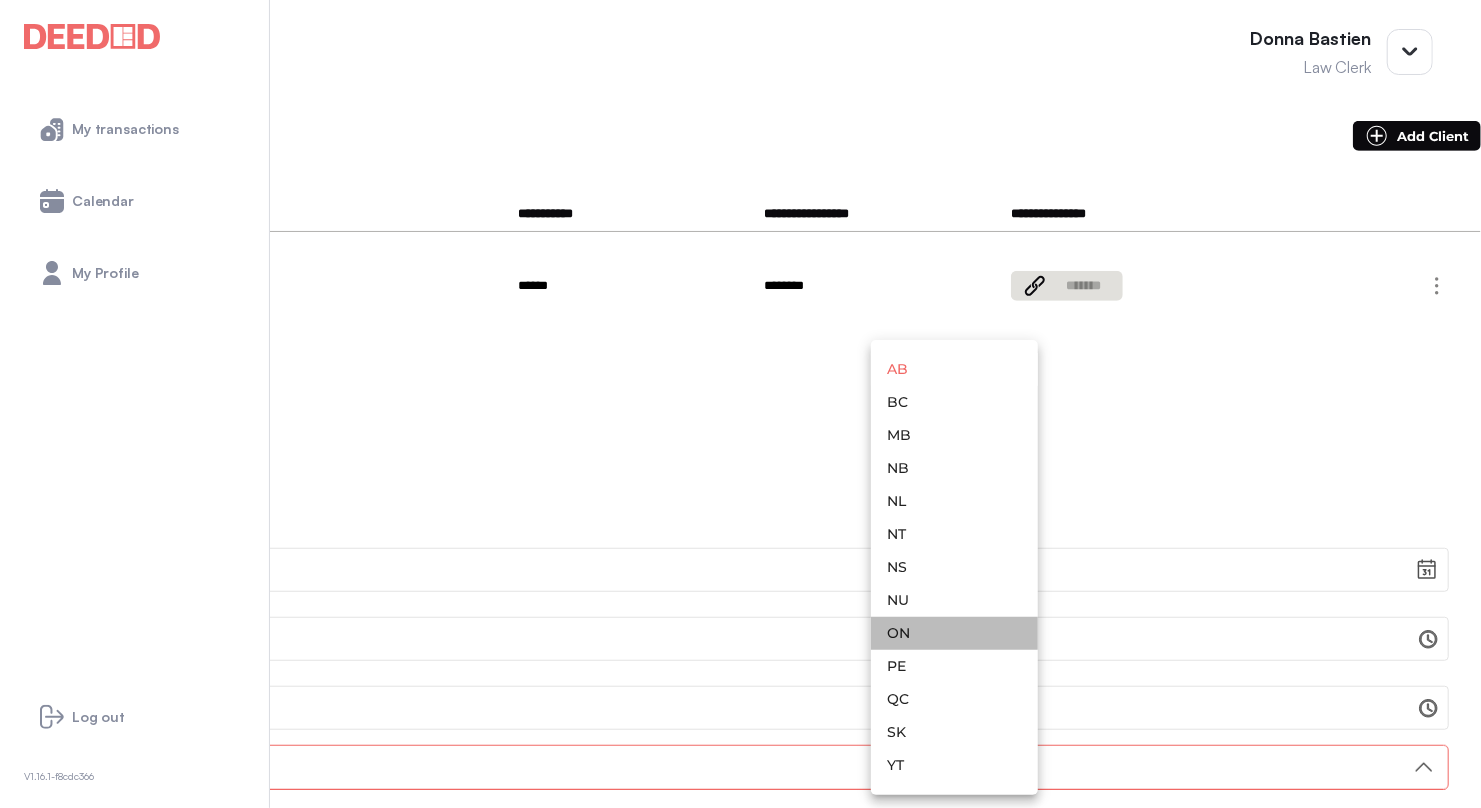 click on "ON" at bounding box center [954, 633] 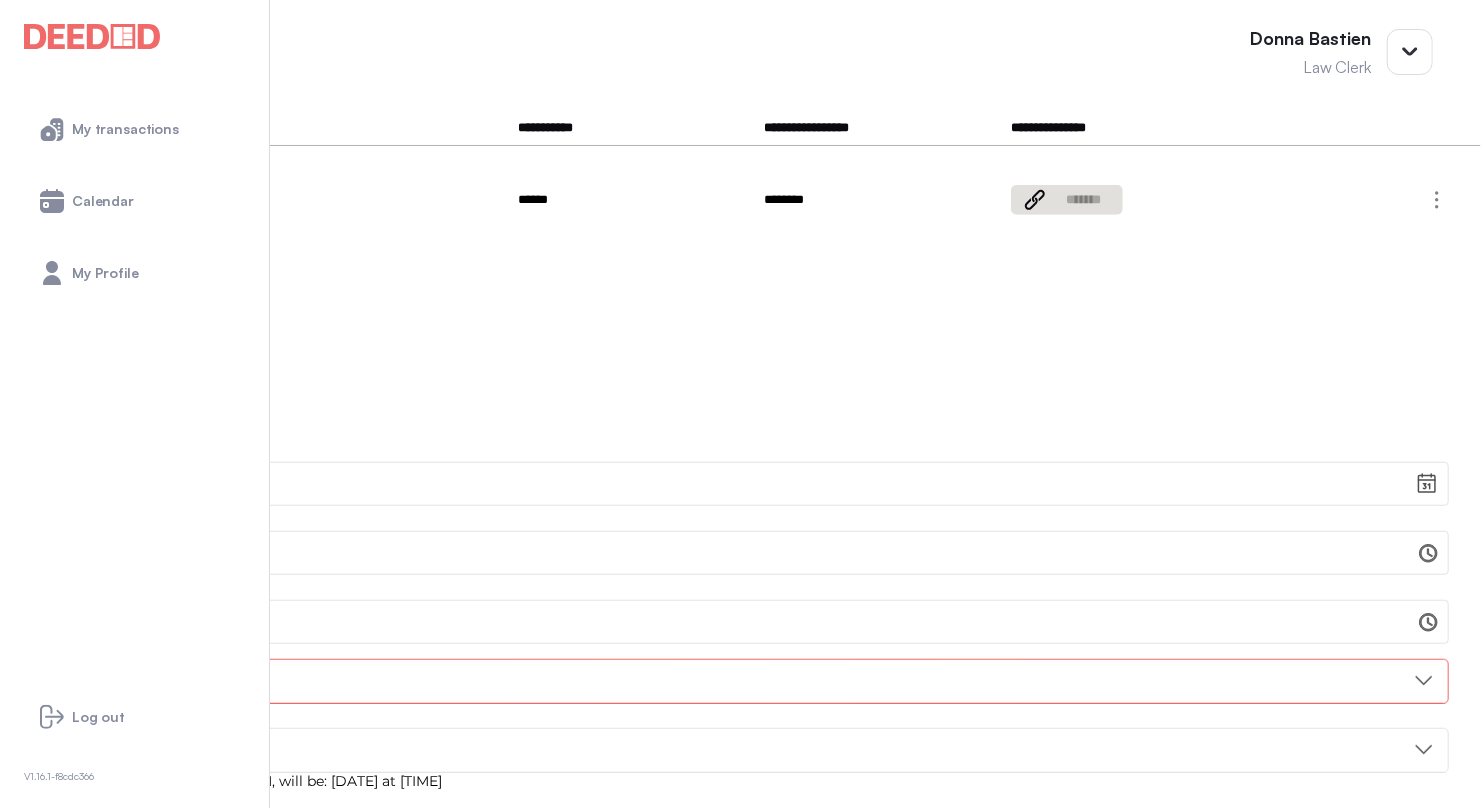 click on "No option" at bounding box center [740, 893] 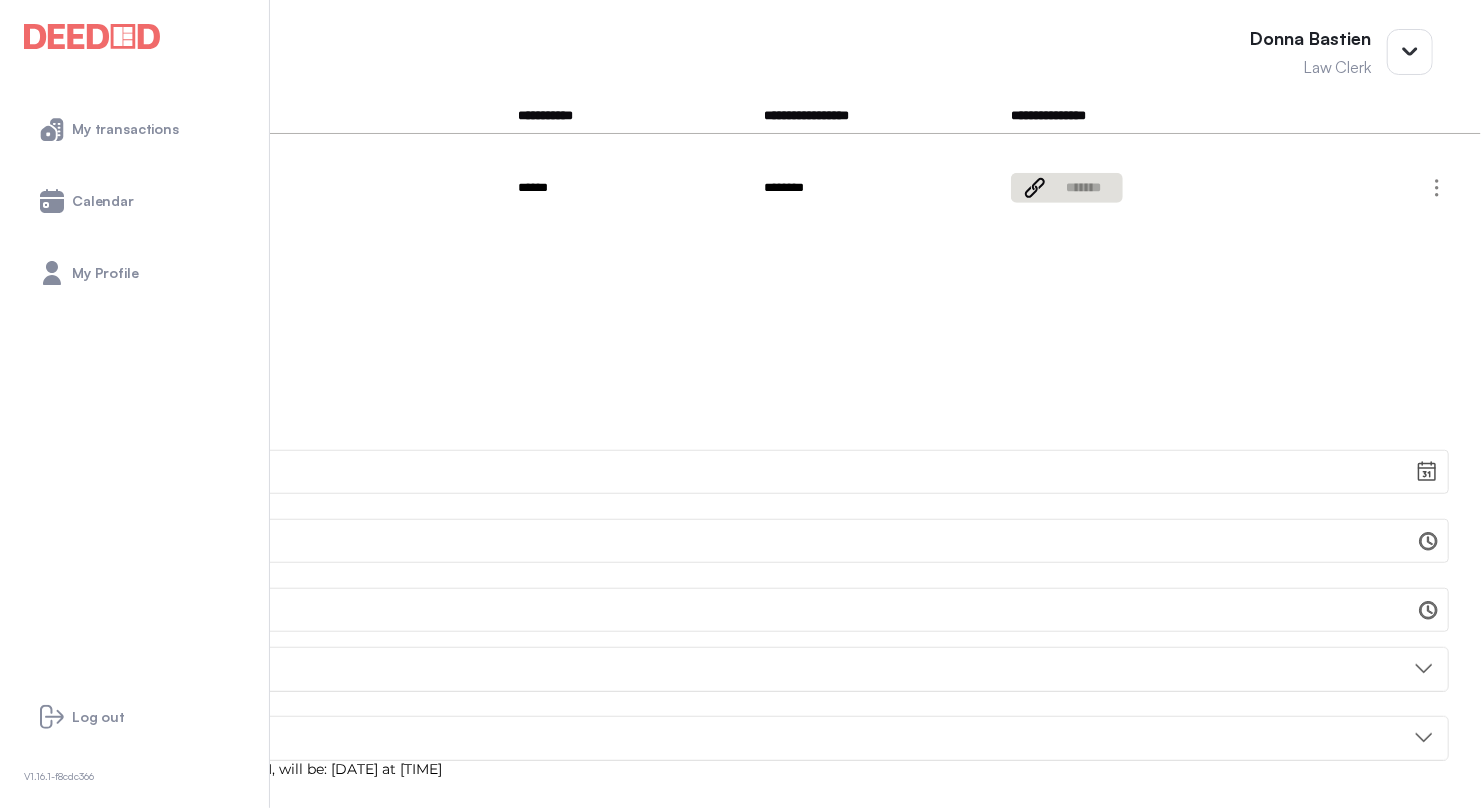 scroll, scrollTop: 598, scrollLeft: 0, axis: vertical 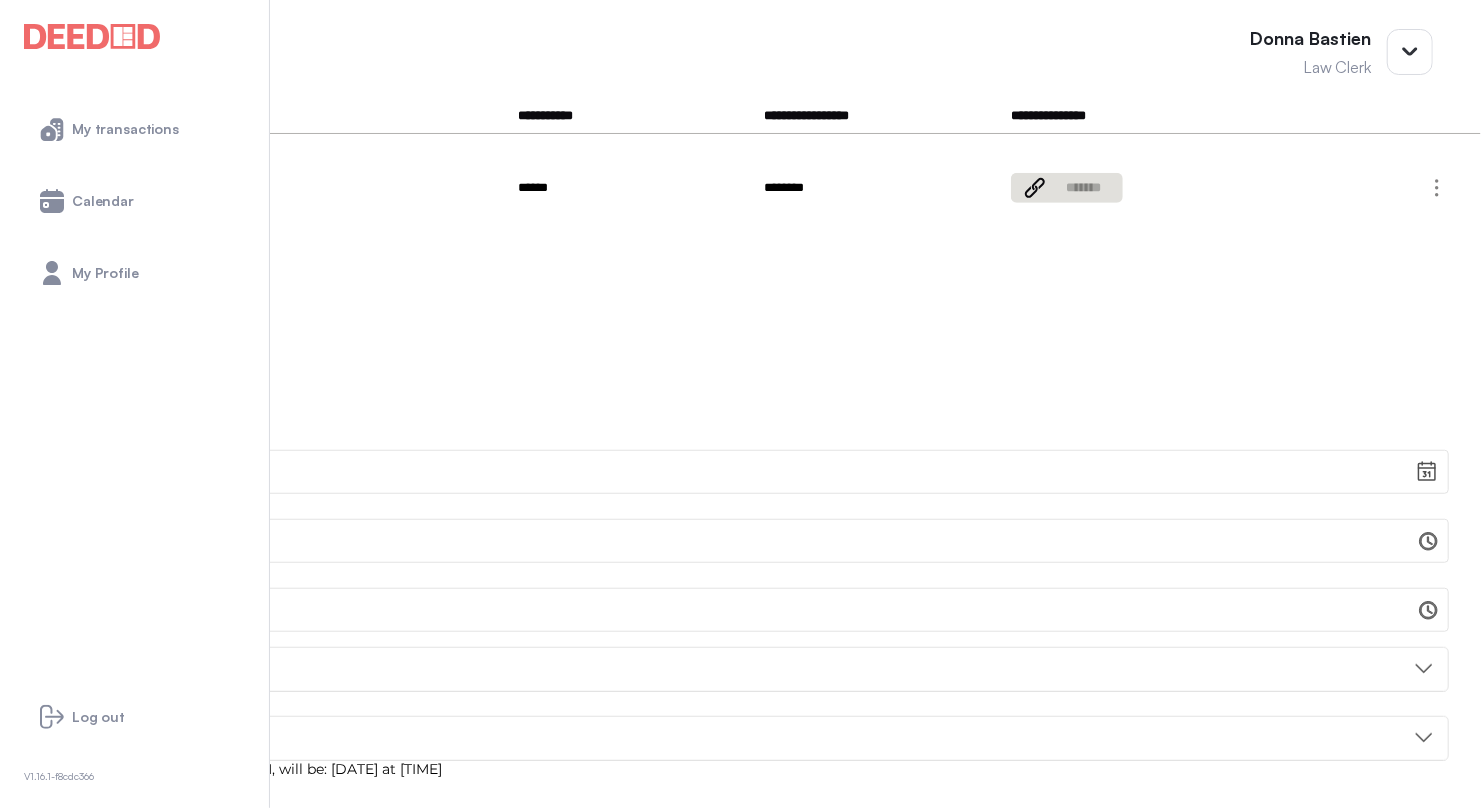 click on "Selina Moeser" at bounding box center [740, 1032] 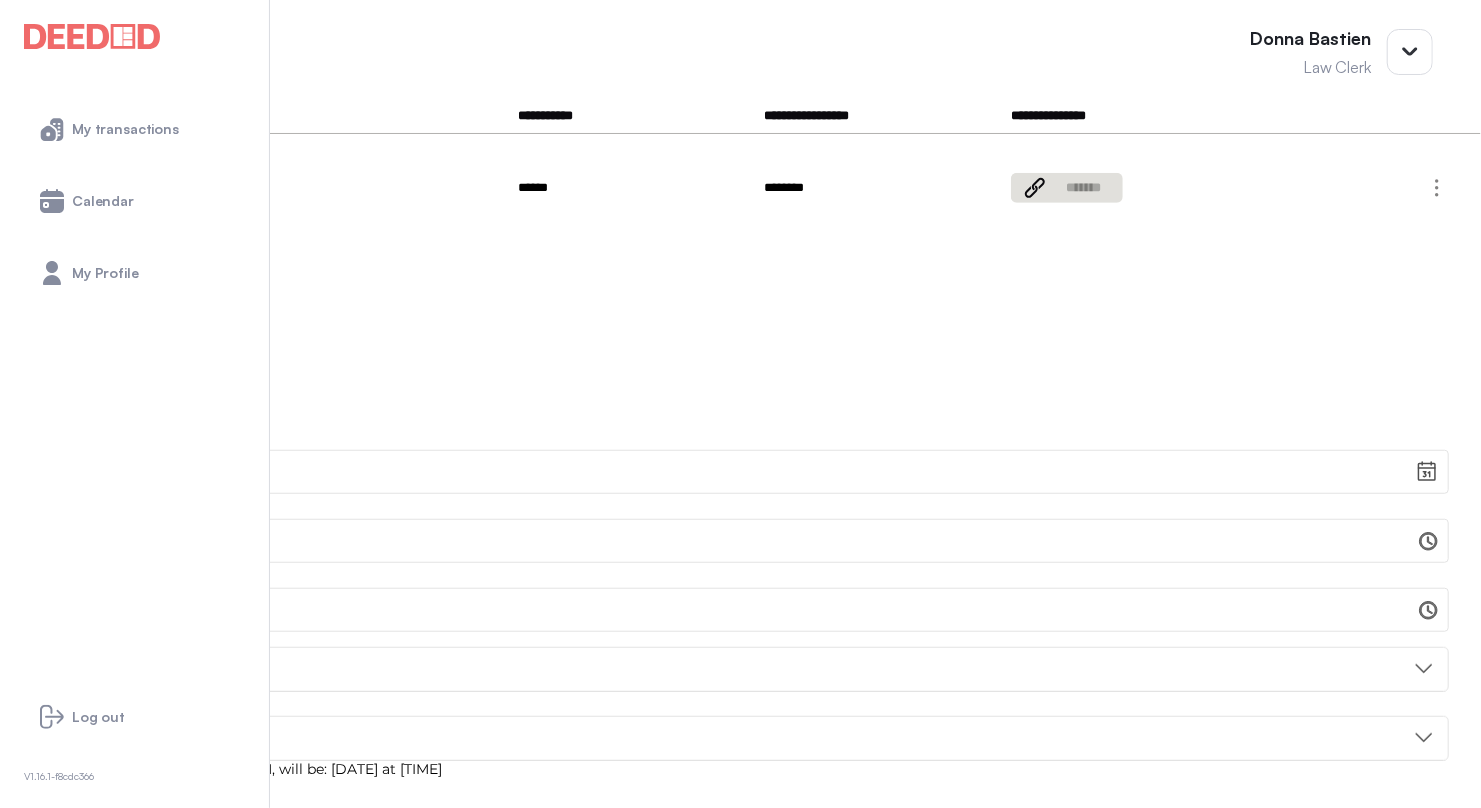 click on "Save" at bounding box center [1431, 1001] 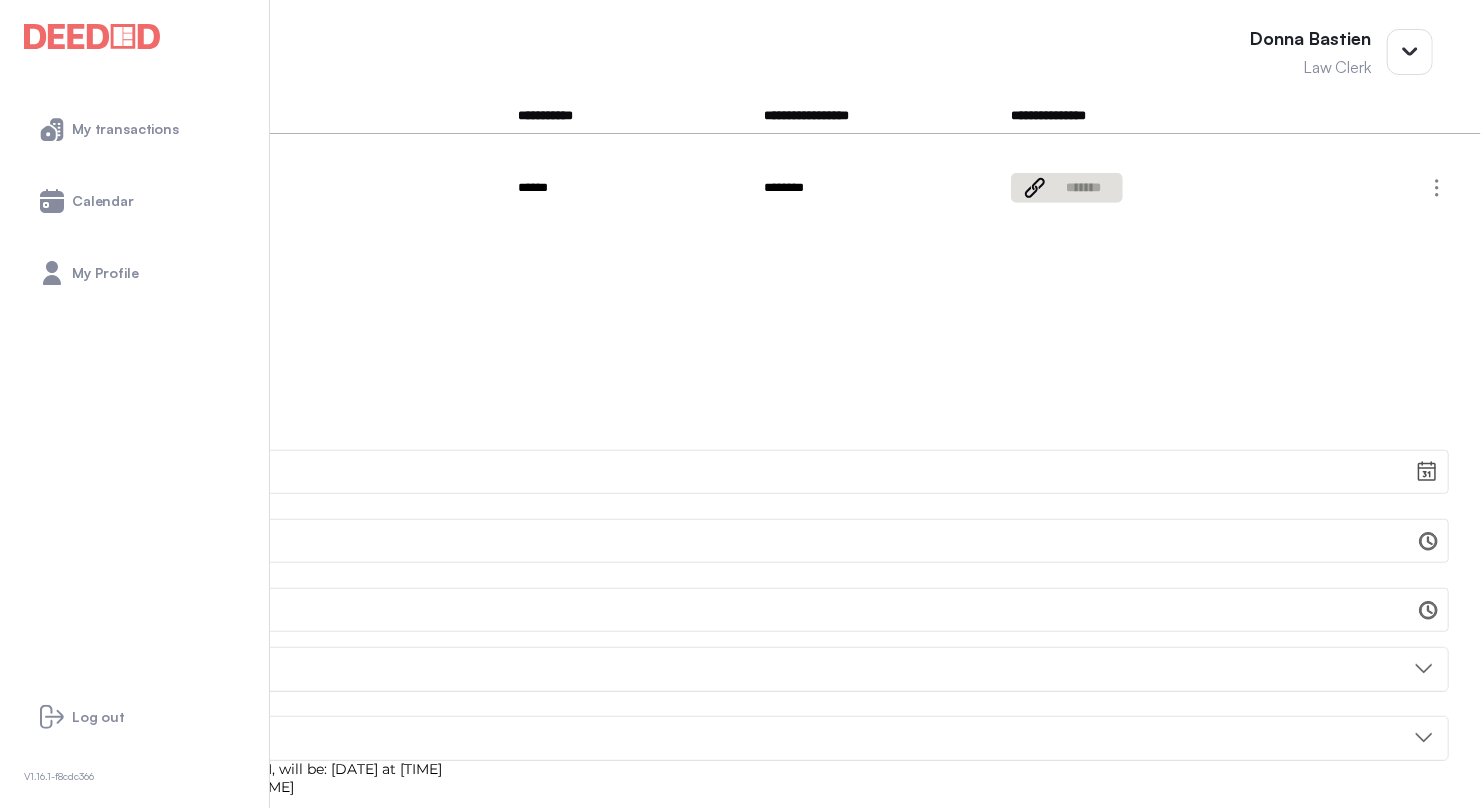 drag, startPoint x: 1400, startPoint y: 798, endPoint x: 1371, endPoint y: 786, distance: 31.38471 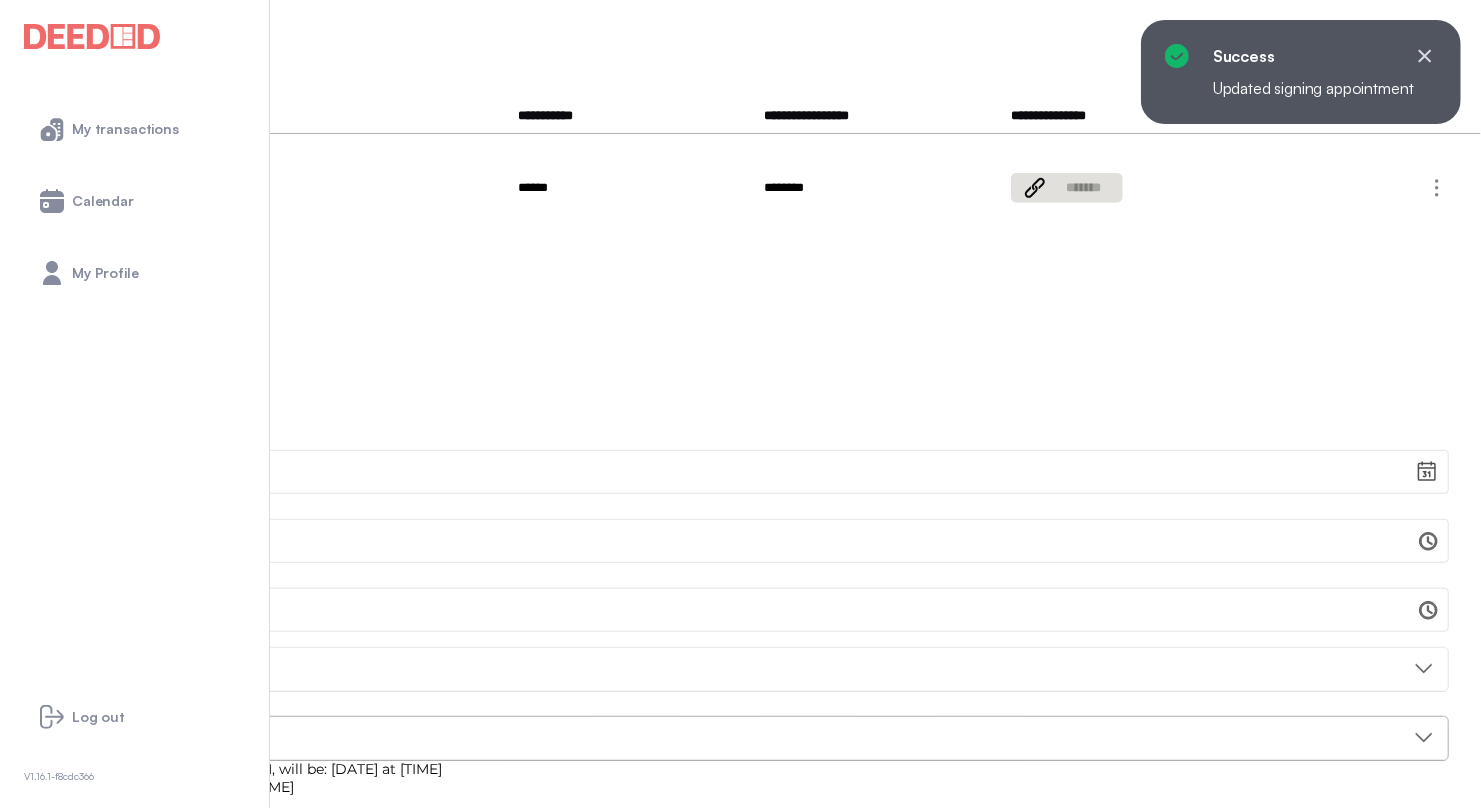 click on "**********" at bounding box center [740, 1697] 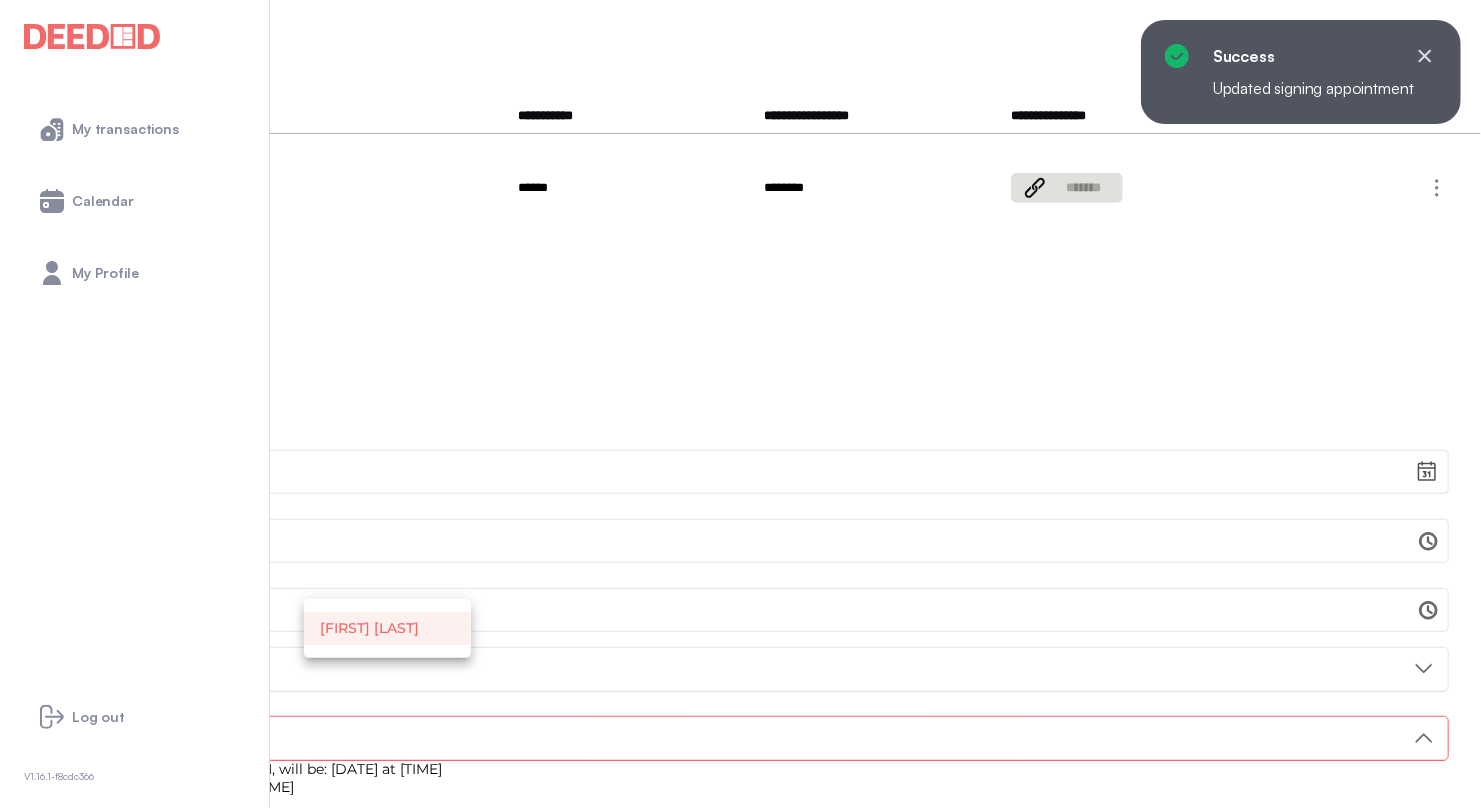 click on "[FIRST] [LAST]" at bounding box center [387, 628] 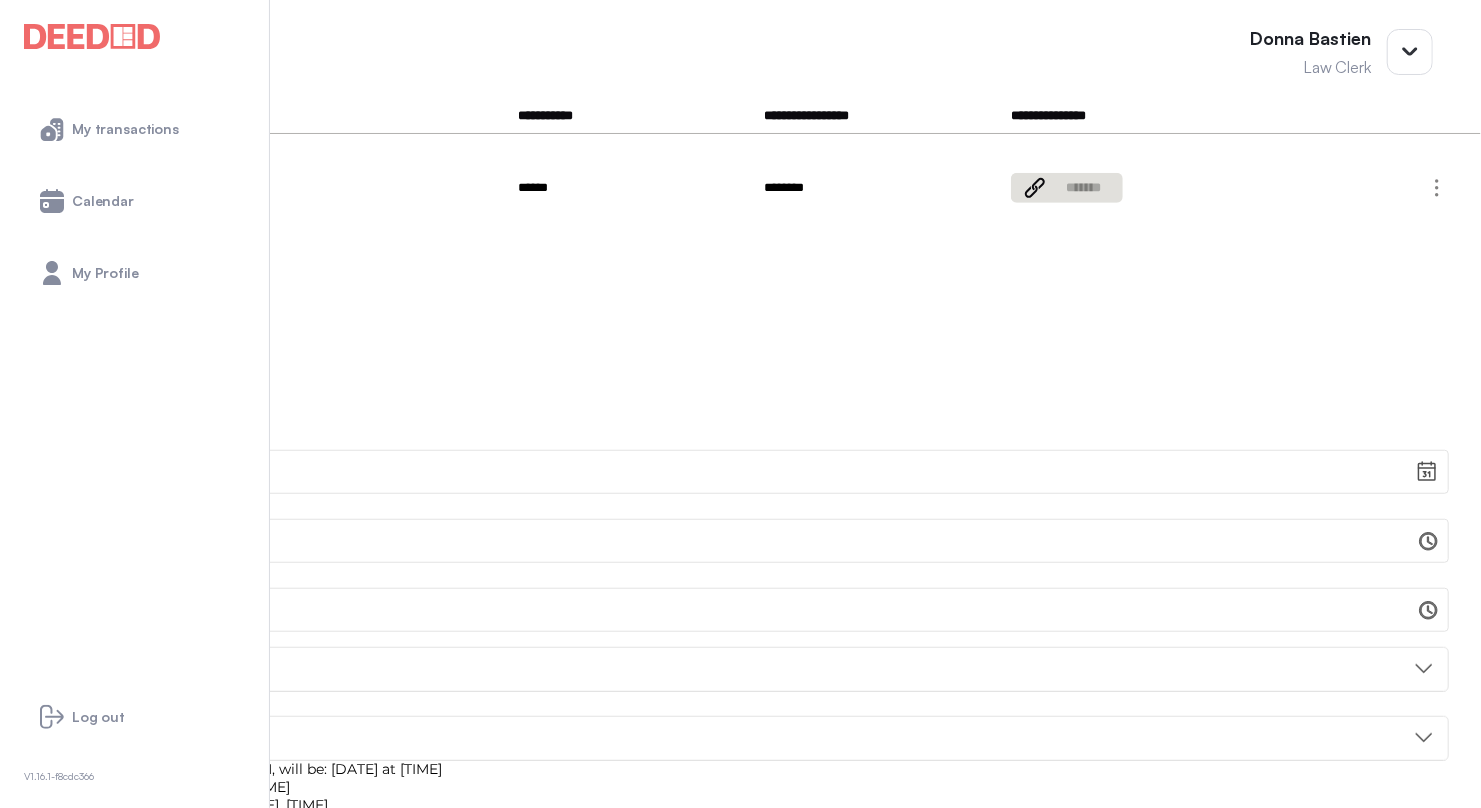 click on "**********" at bounding box center [740, 619] 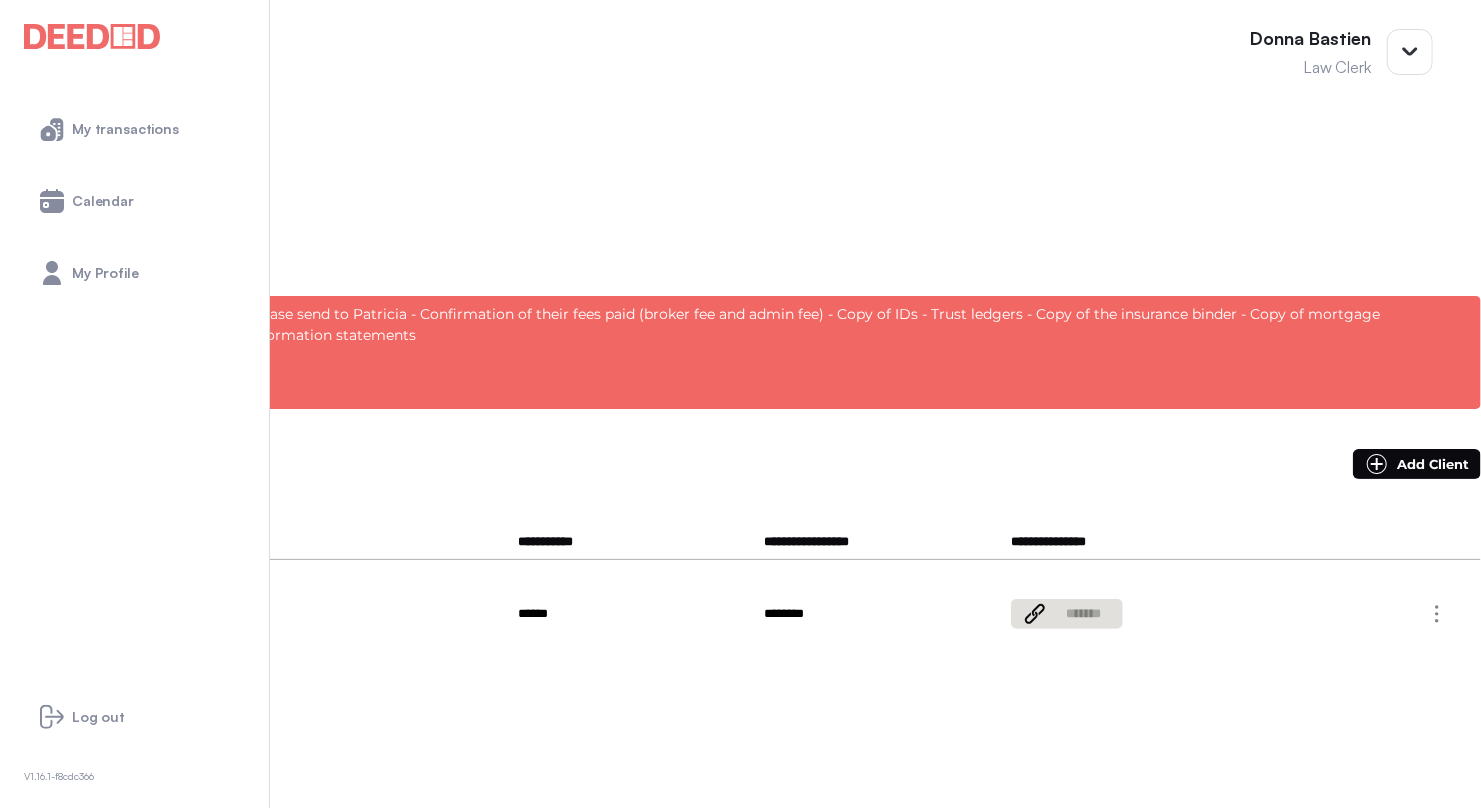 scroll, scrollTop: 500, scrollLeft: 0, axis: vertical 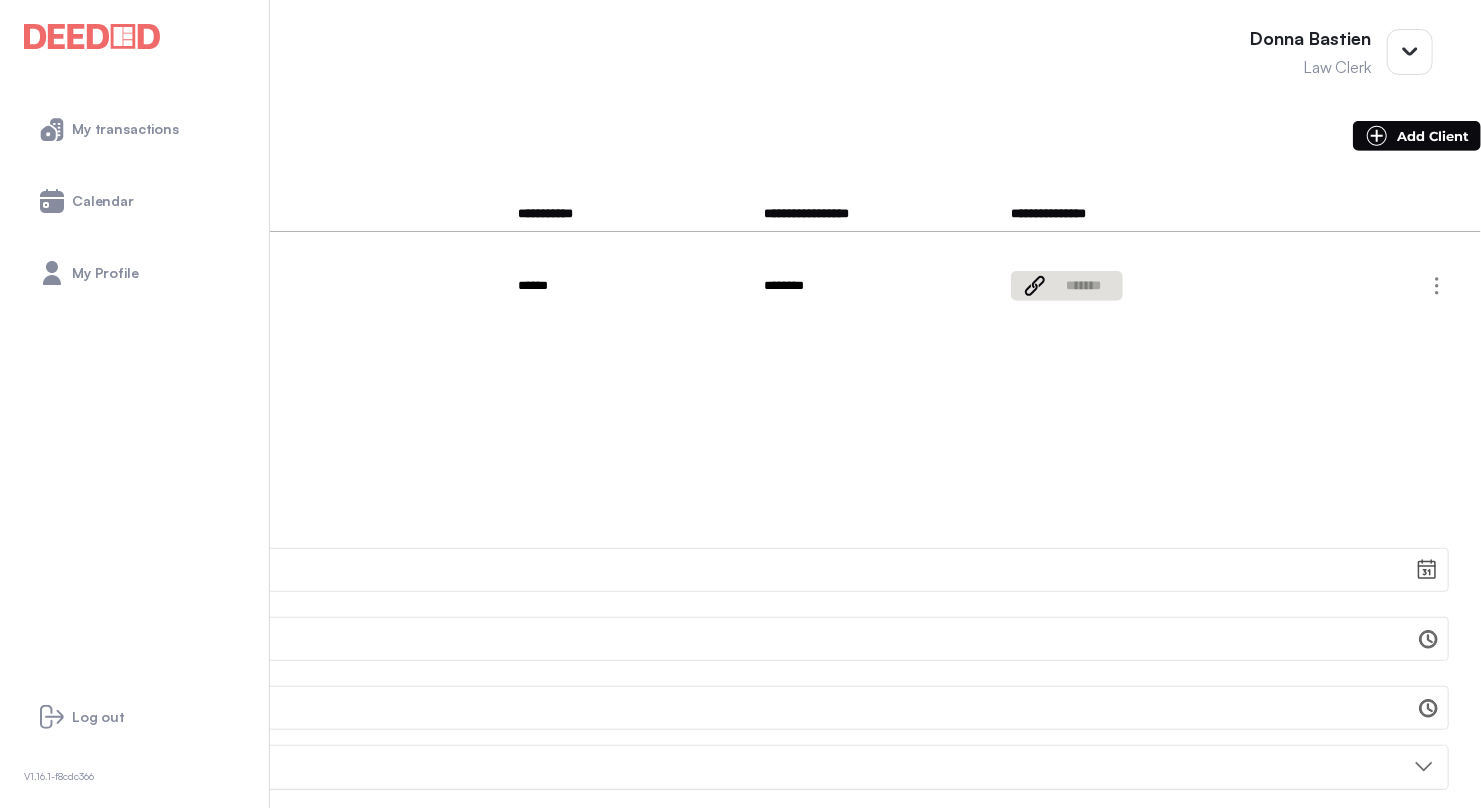 click on "[EMAIL]" at bounding box center (48, 446) 